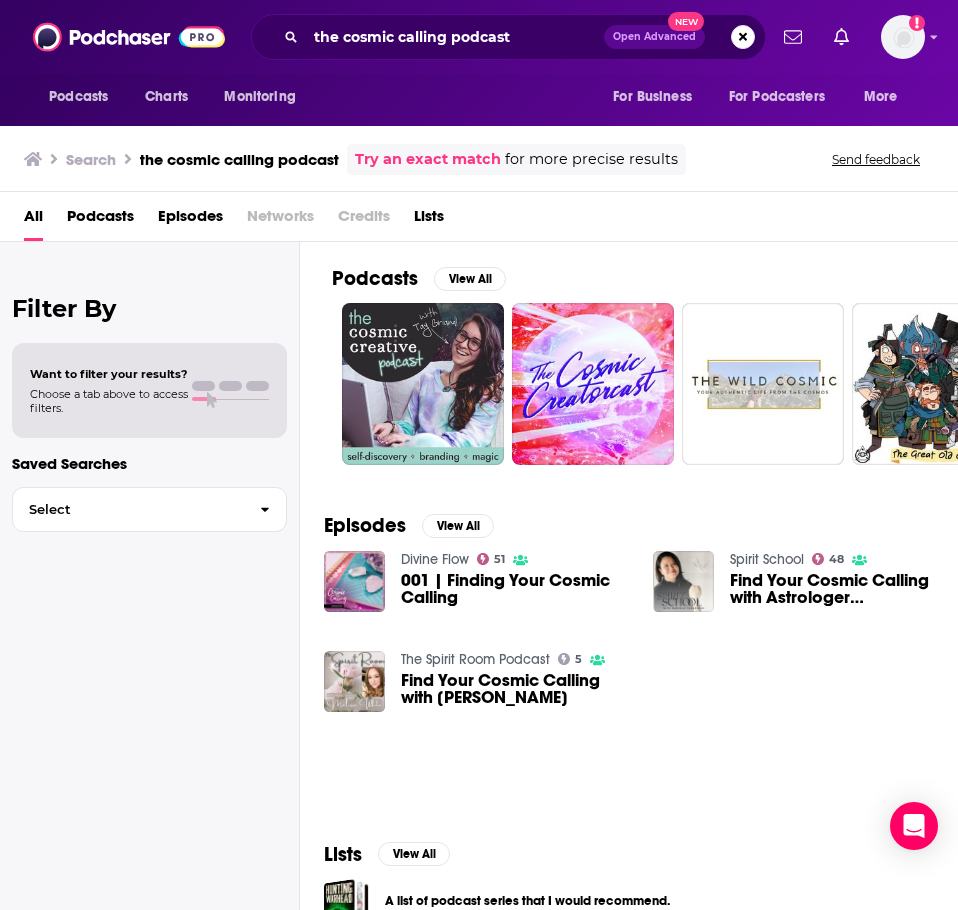 scroll, scrollTop: 0, scrollLeft: 0, axis: both 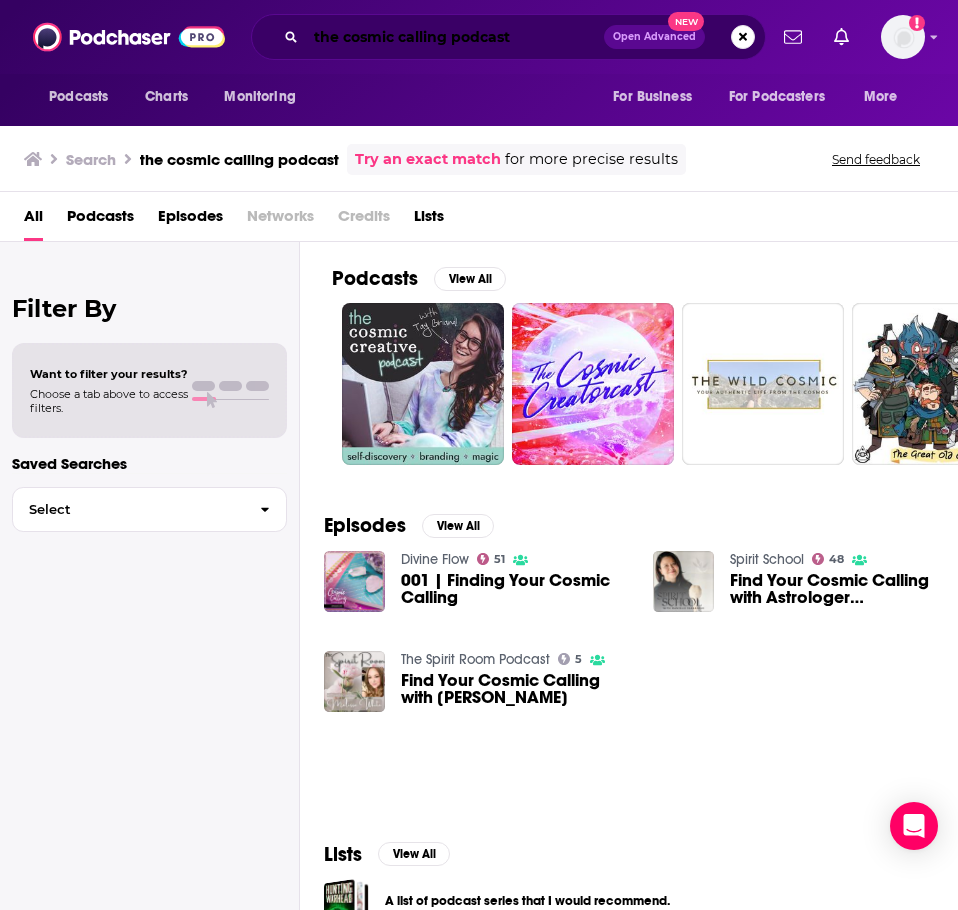 click on "the cosmic calling podcast" at bounding box center (455, 37) 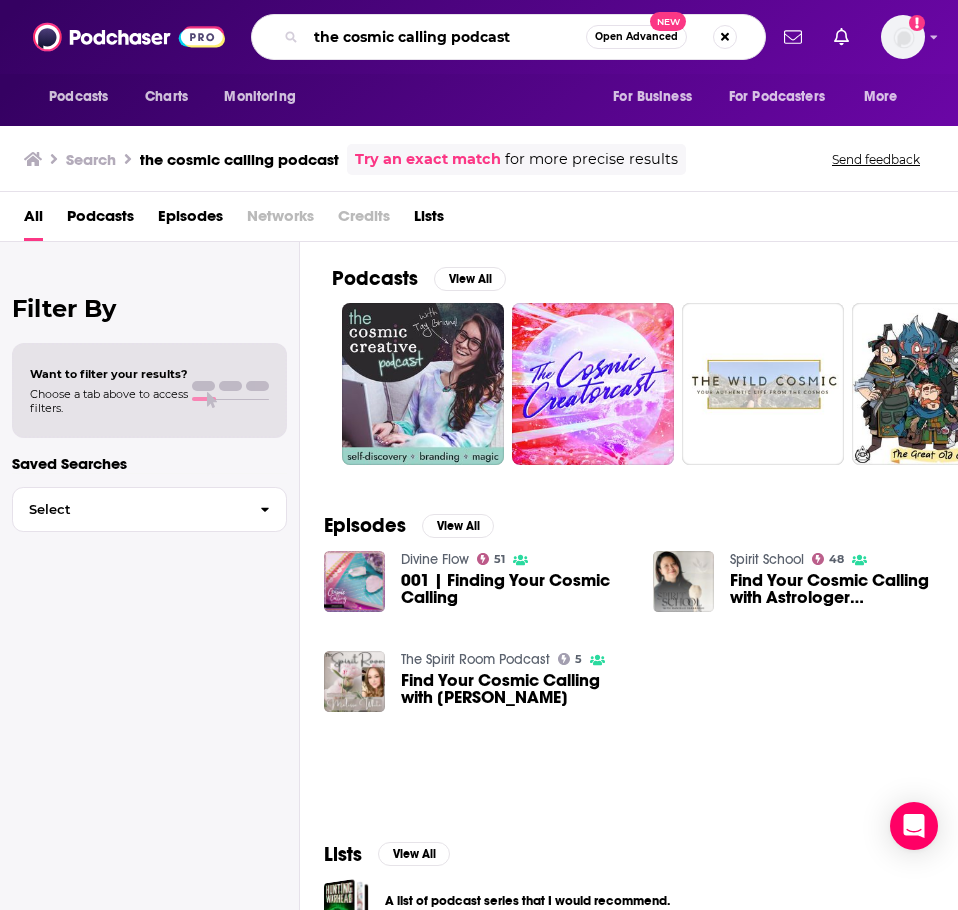 click on "the cosmic calling podcast" at bounding box center [446, 37] 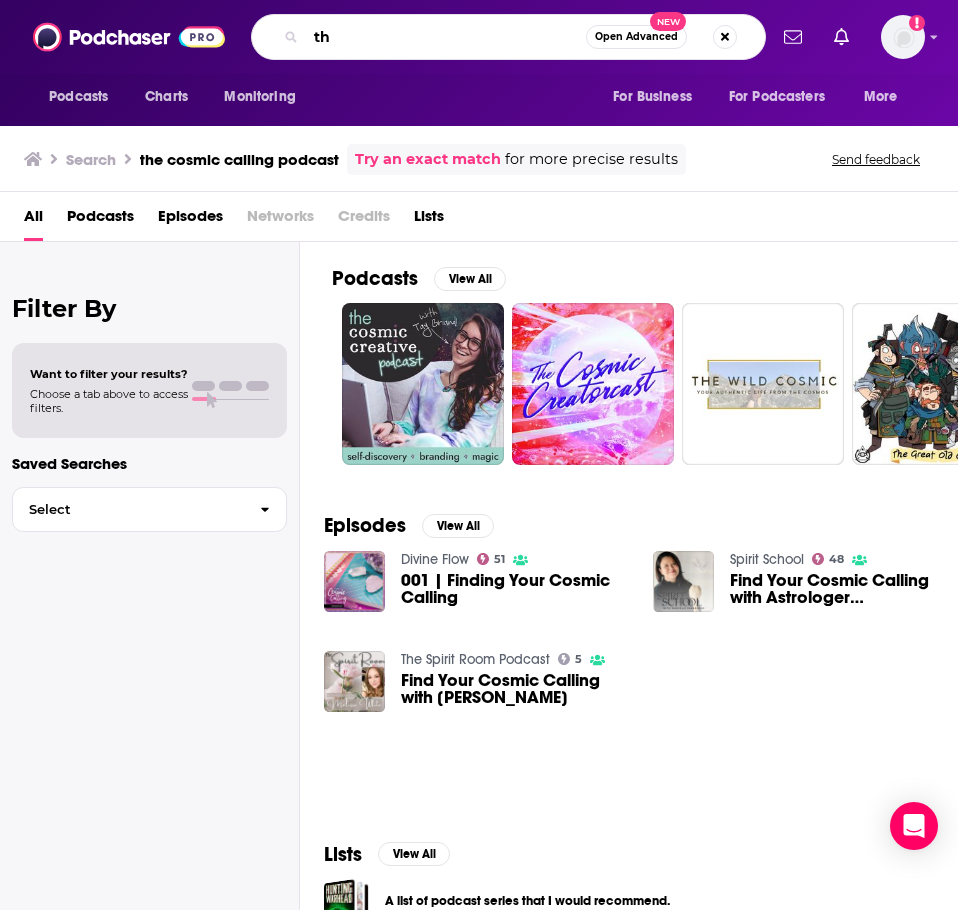 type on "t" 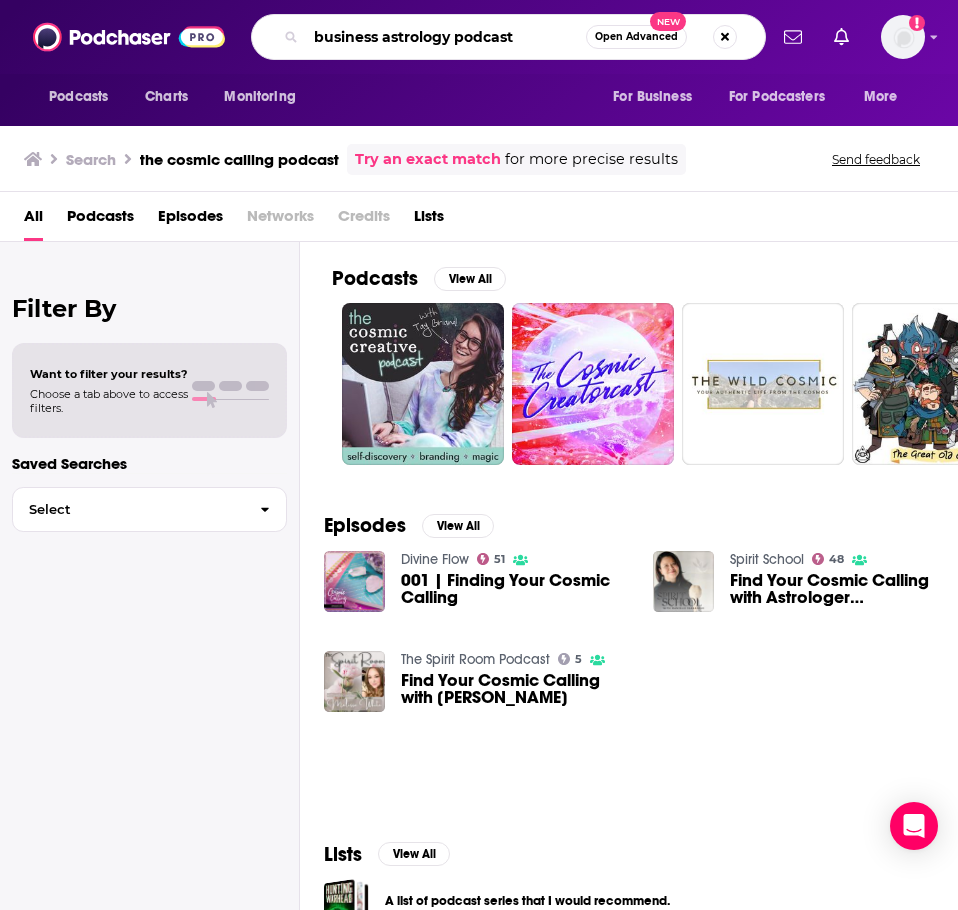 type on "business astrology podcast" 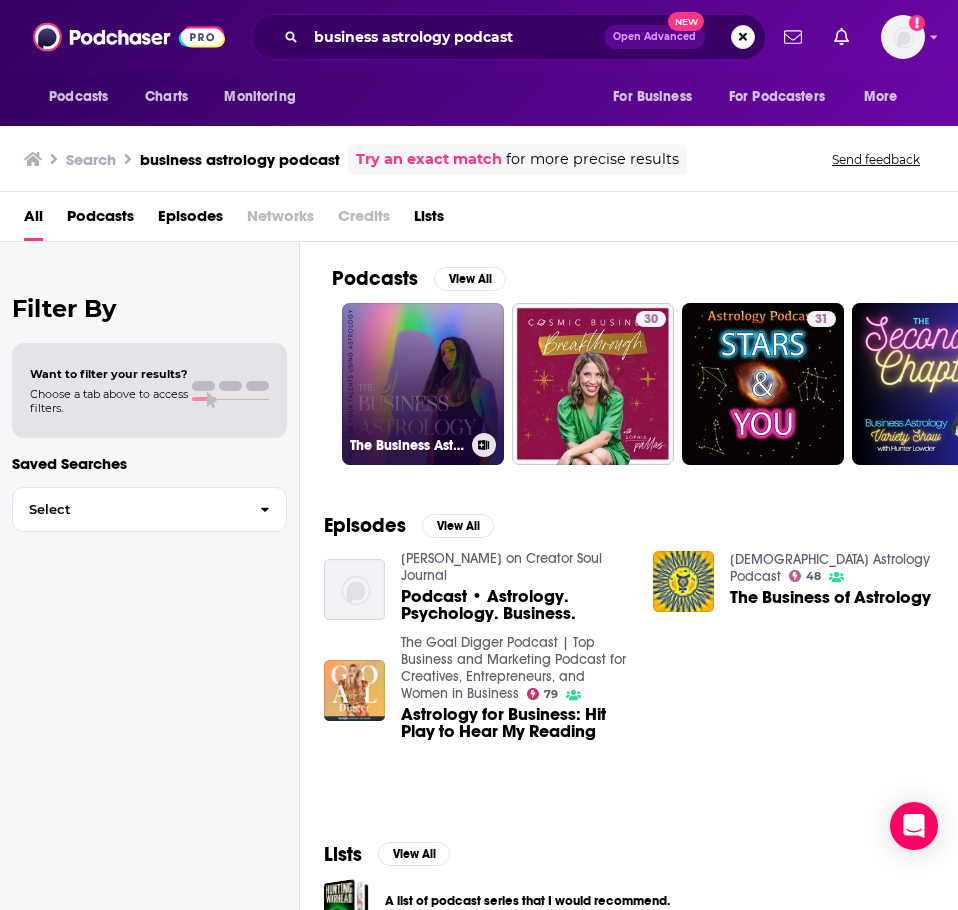 click on "The Business Astrology Podcast" at bounding box center (423, 384) 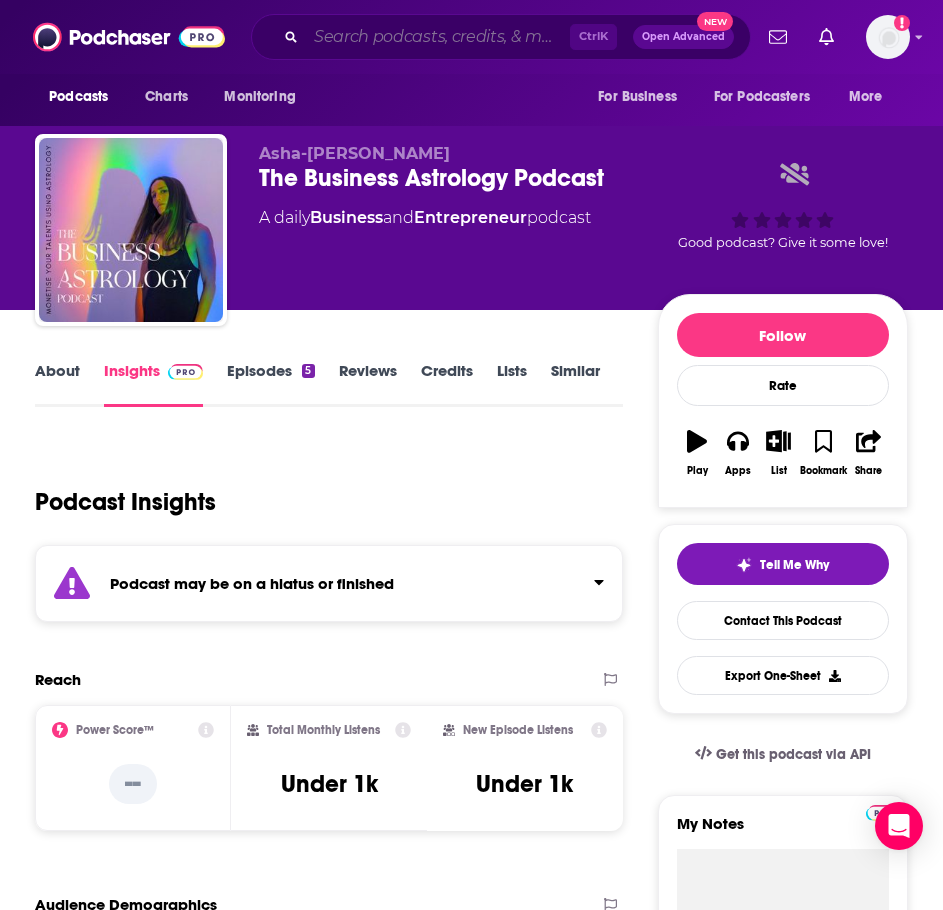 click at bounding box center [438, 37] 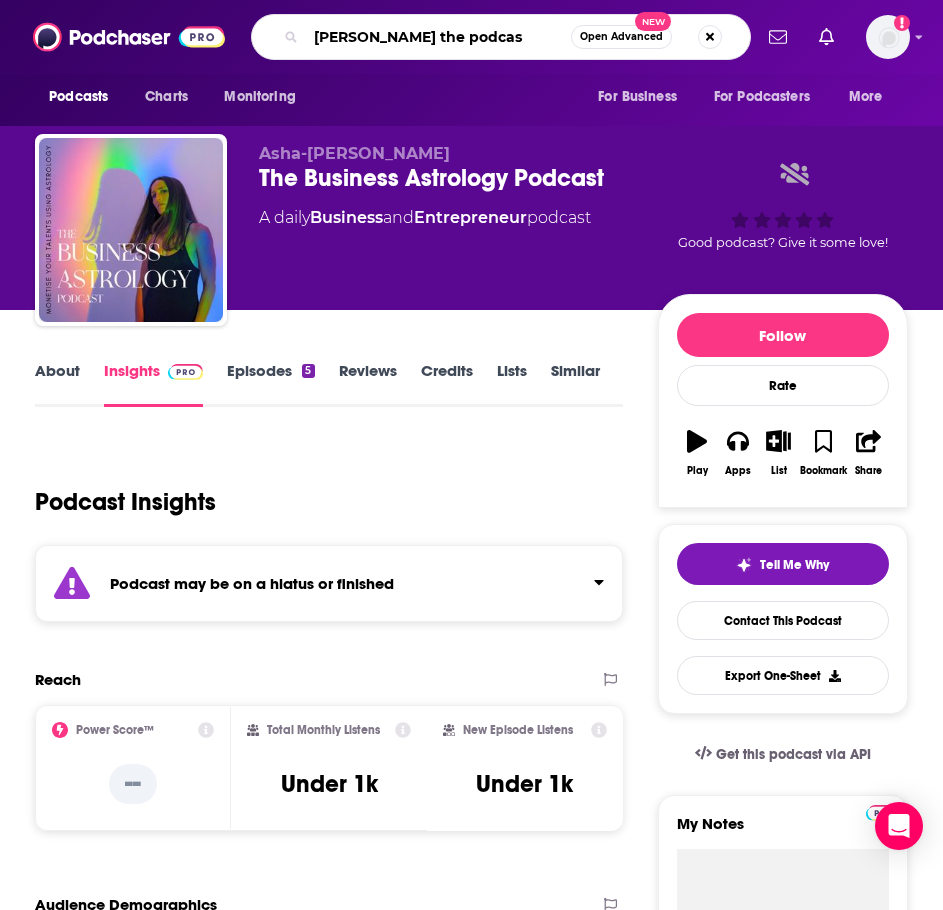 type on "[PERSON_NAME] the podcast" 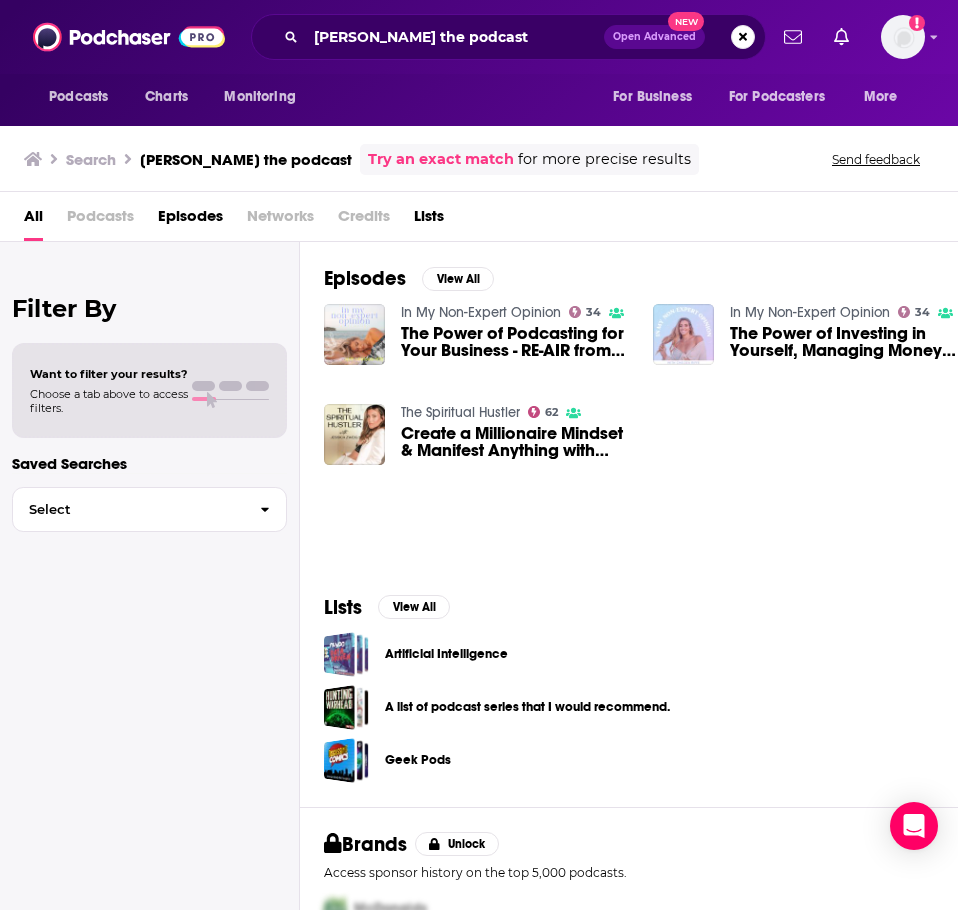 click on "In My Non-Expert Opinion" at bounding box center [481, 312] 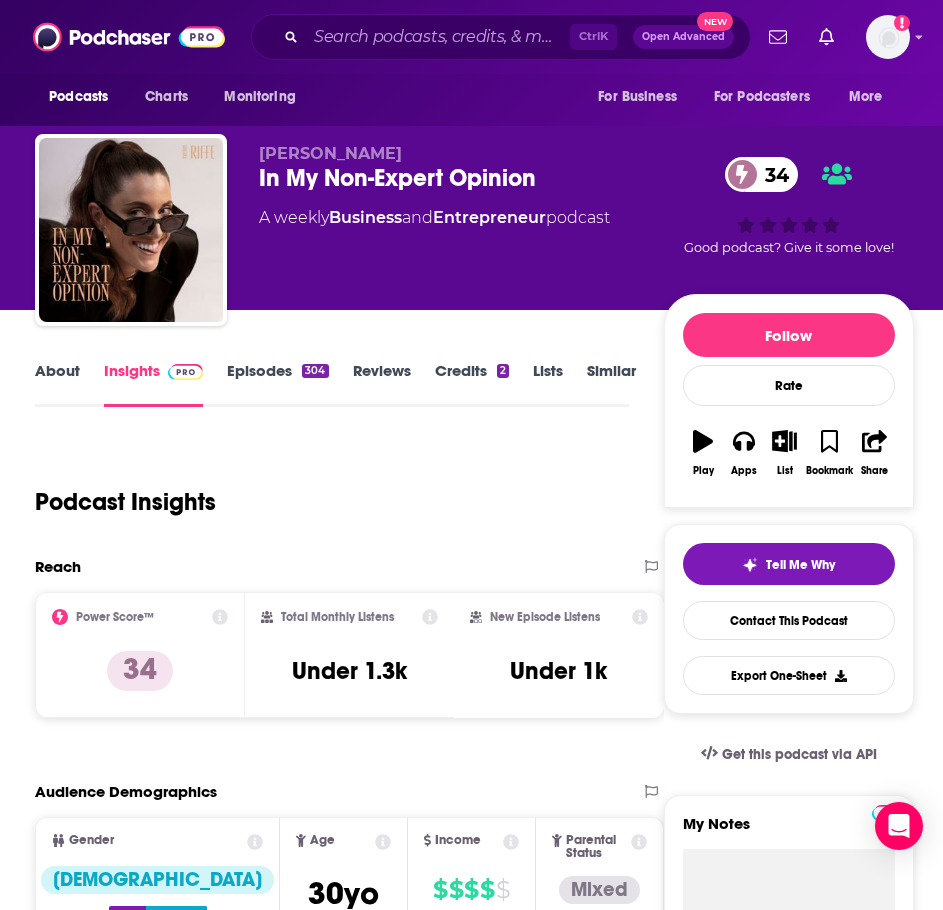 click on "About" at bounding box center (57, 384) 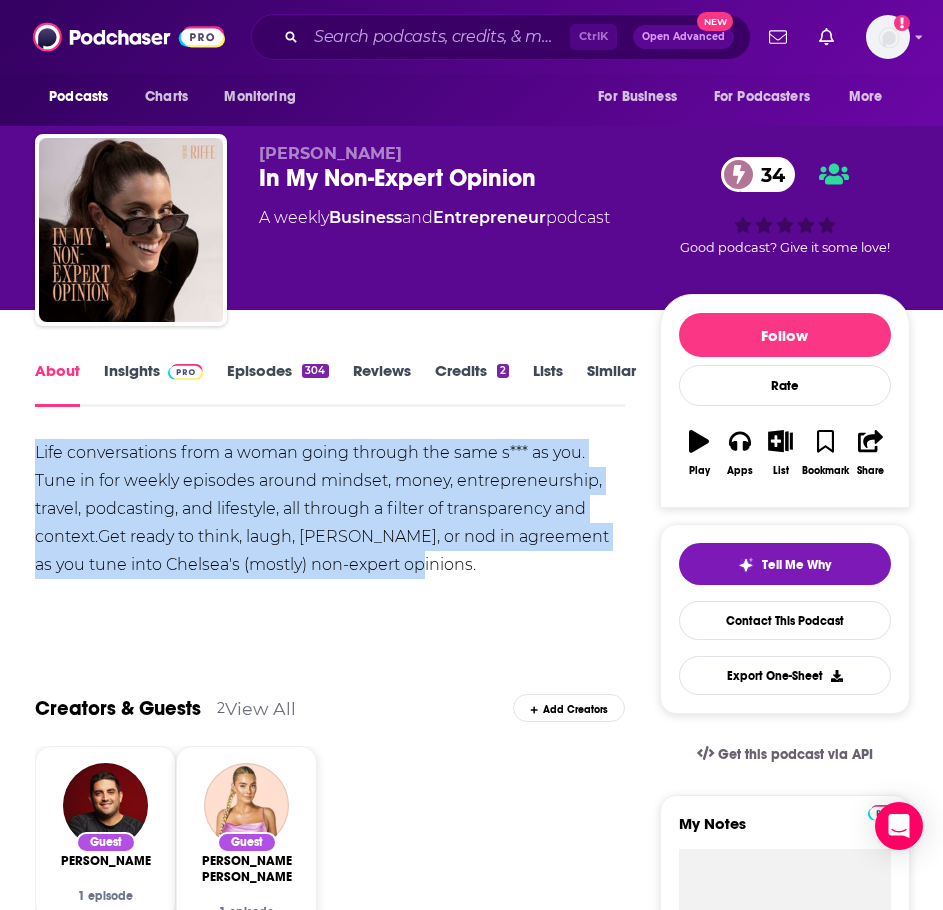 drag, startPoint x: 458, startPoint y: 576, endPoint x: 19, endPoint y: 443, distance: 458.7047 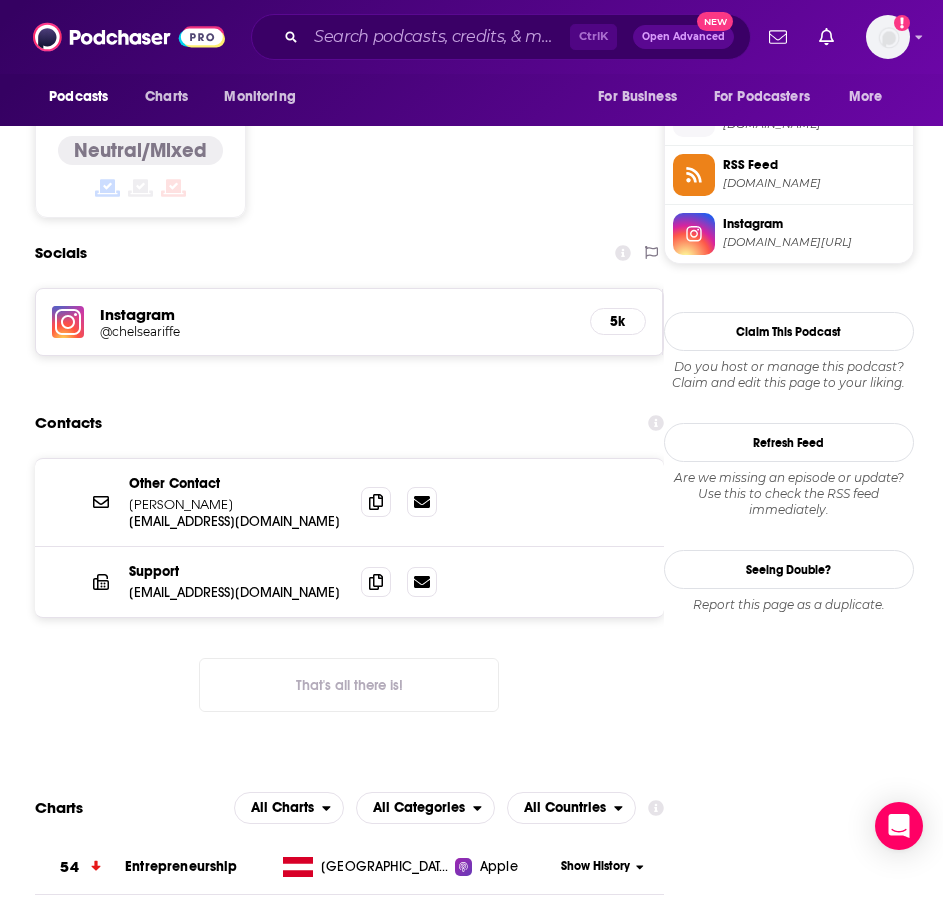 scroll, scrollTop: 1736, scrollLeft: 0, axis: vertical 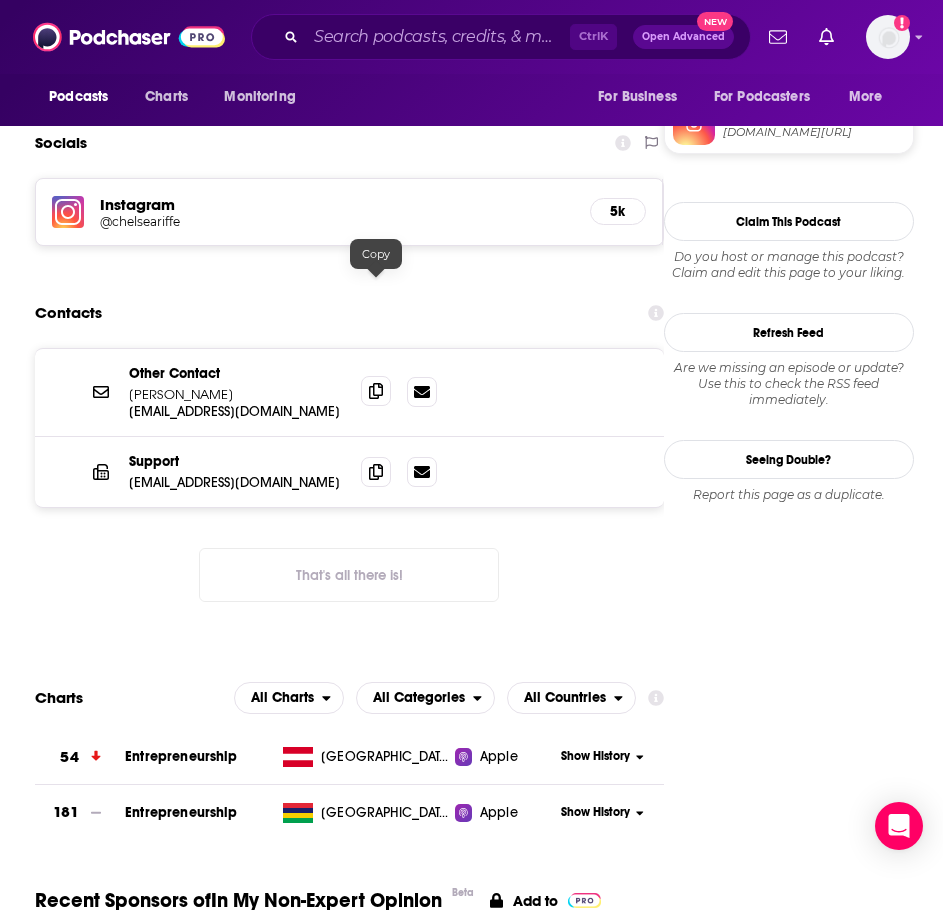 click 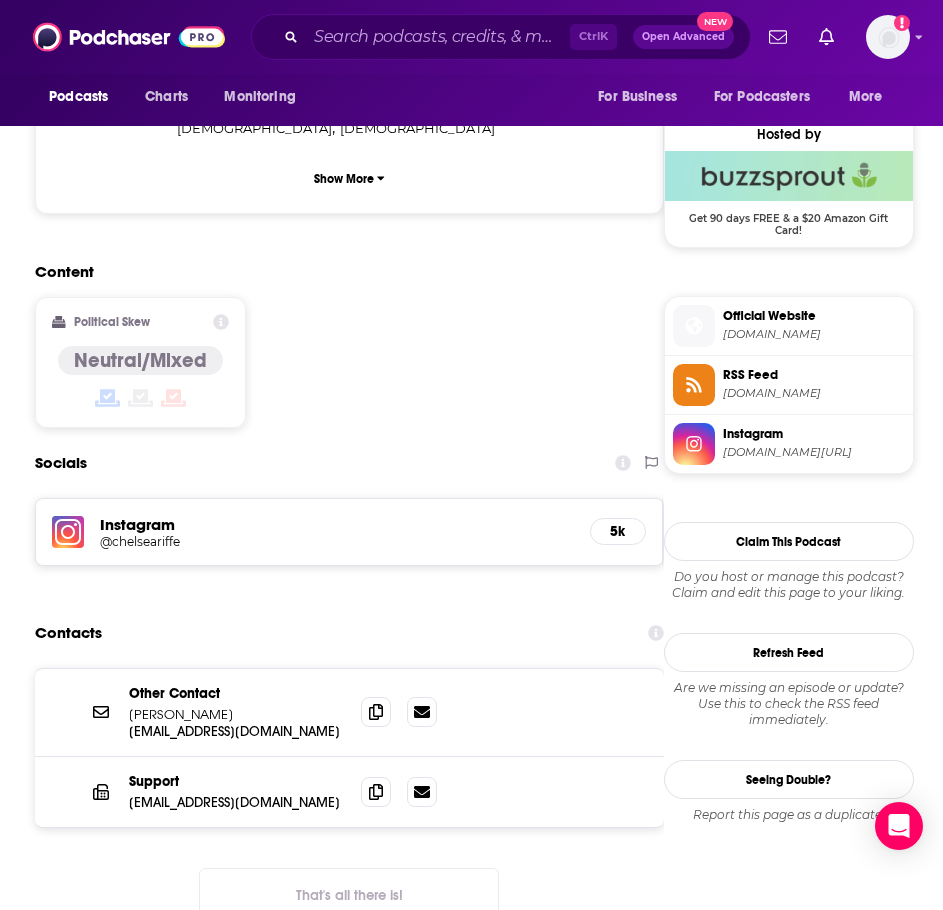 scroll, scrollTop: 1407, scrollLeft: 0, axis: vertical 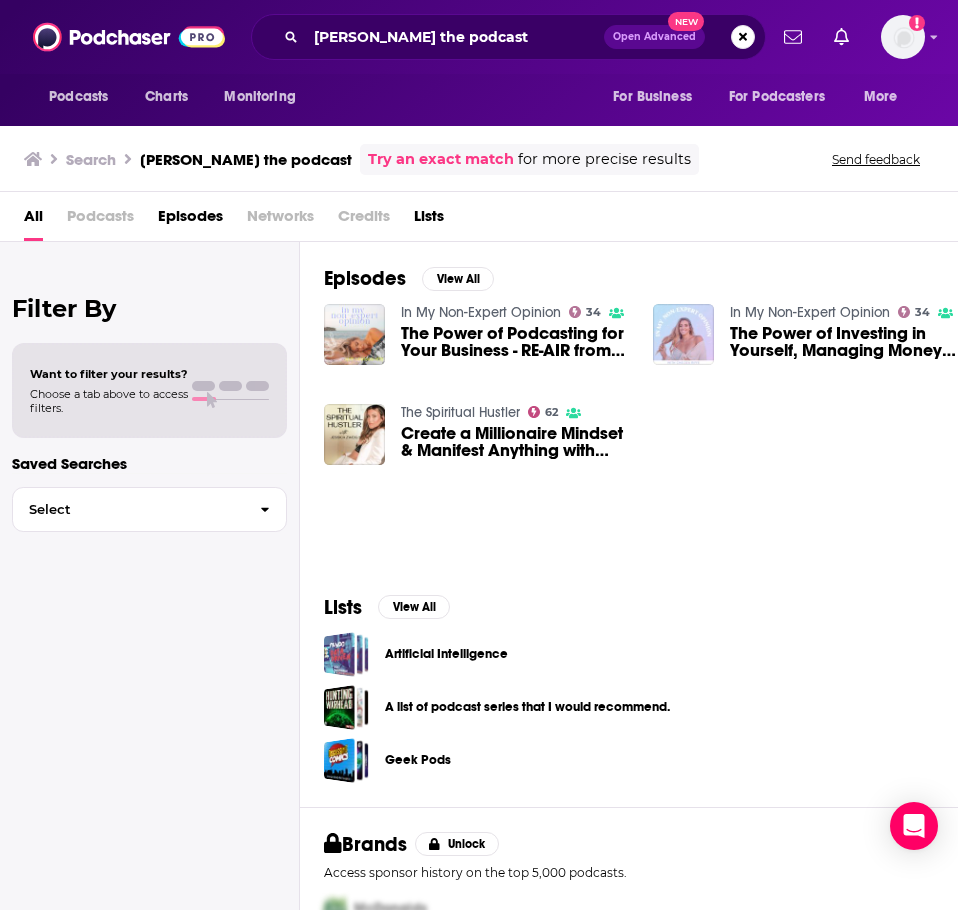 click on "The Spiritual Hustler" at bounding box center (460, 412) 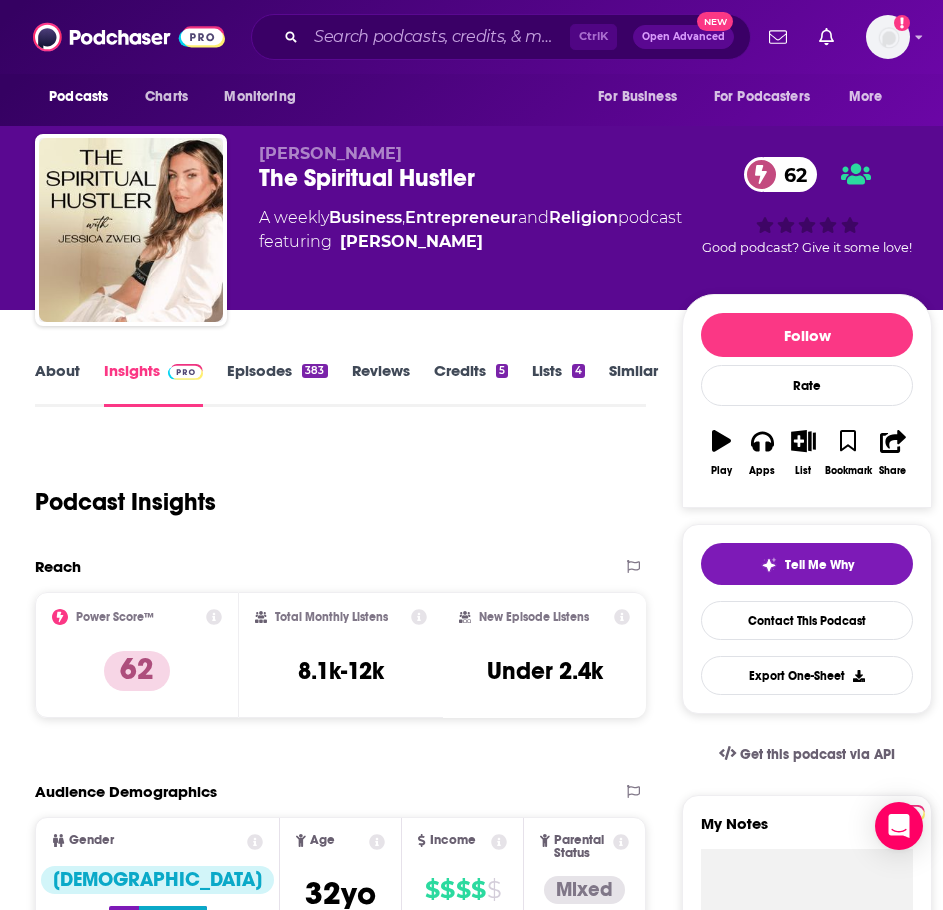 click on "About" at bounding box center [57, 384] 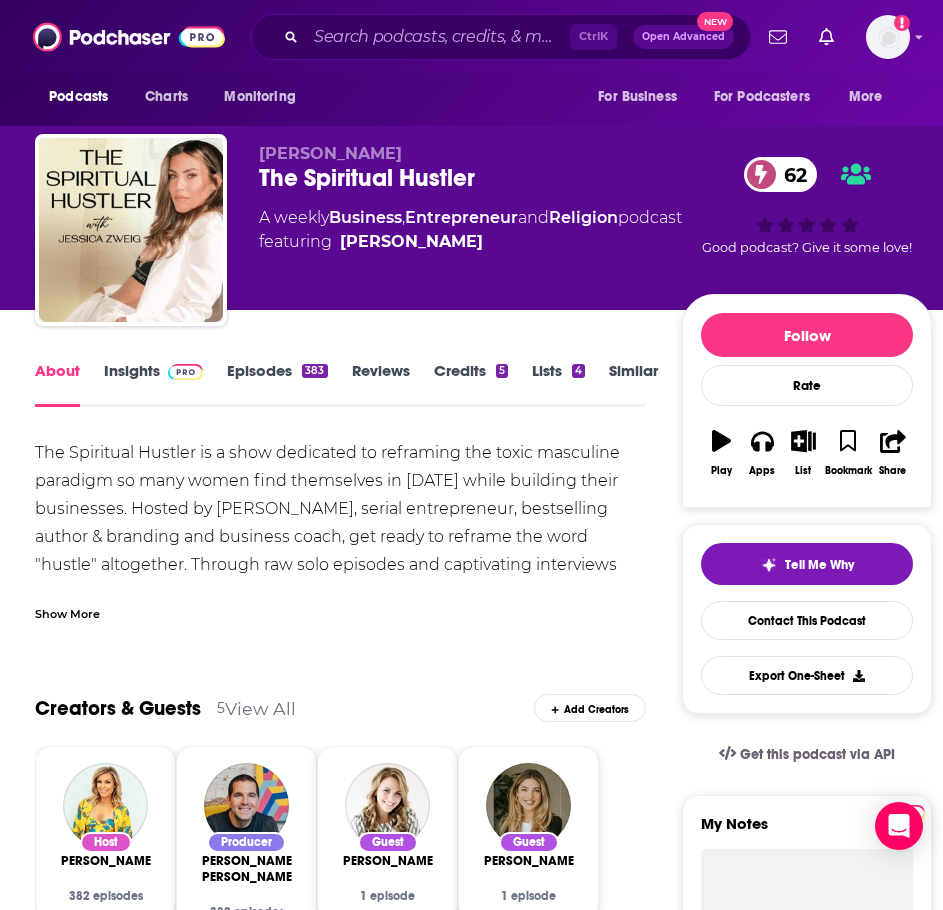 click on "Show More" at bounding box center (340, 606) 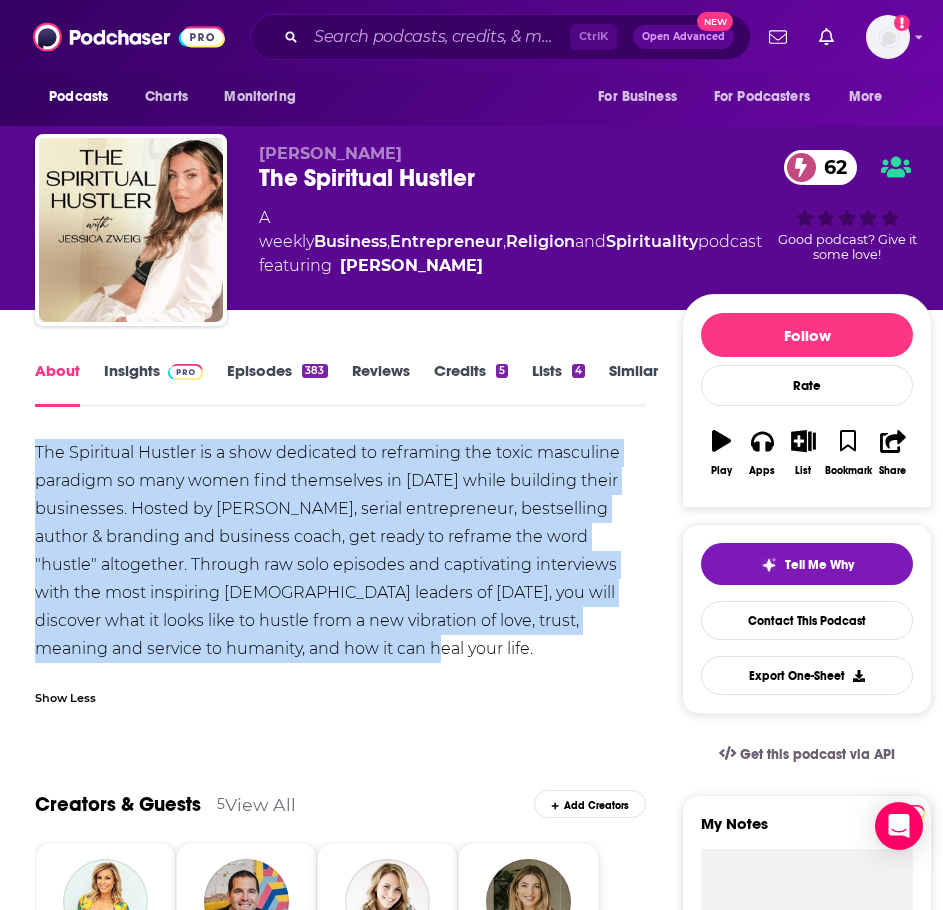 drag, startPoint x: 274, startPoint y: 645, endPoint x: 21, endPoint y: 442, distance: 324.37323 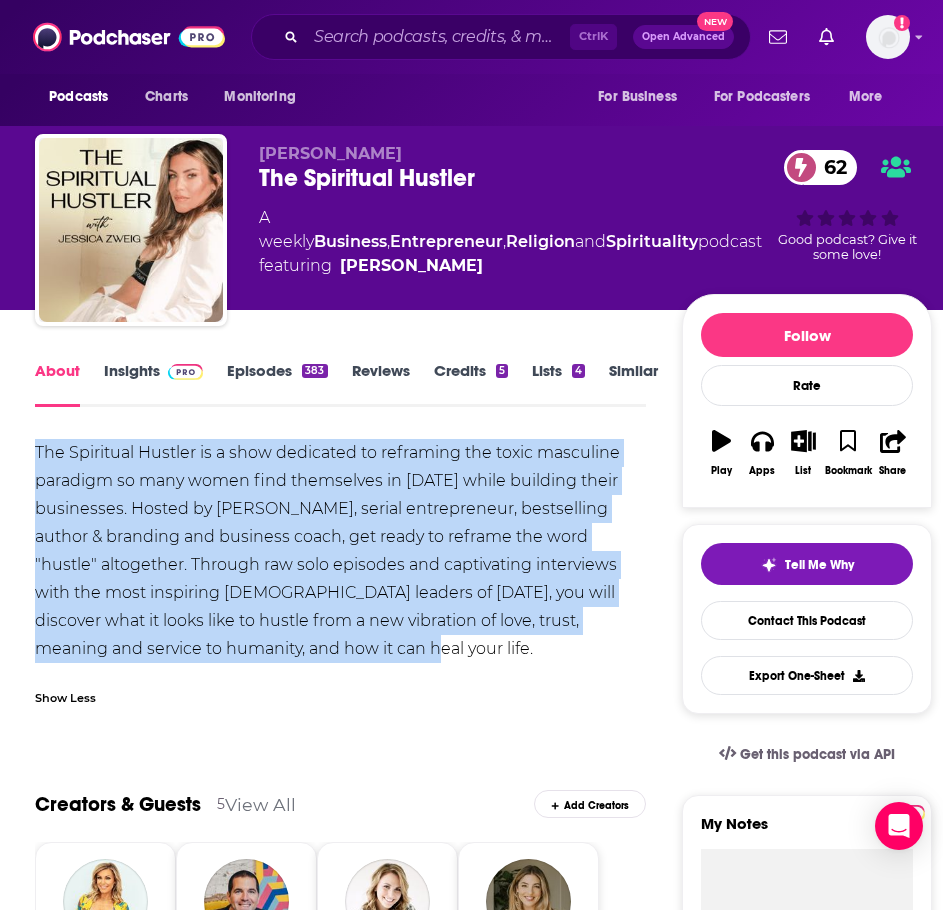 click on "Insights" at bounding box center [153, 384] 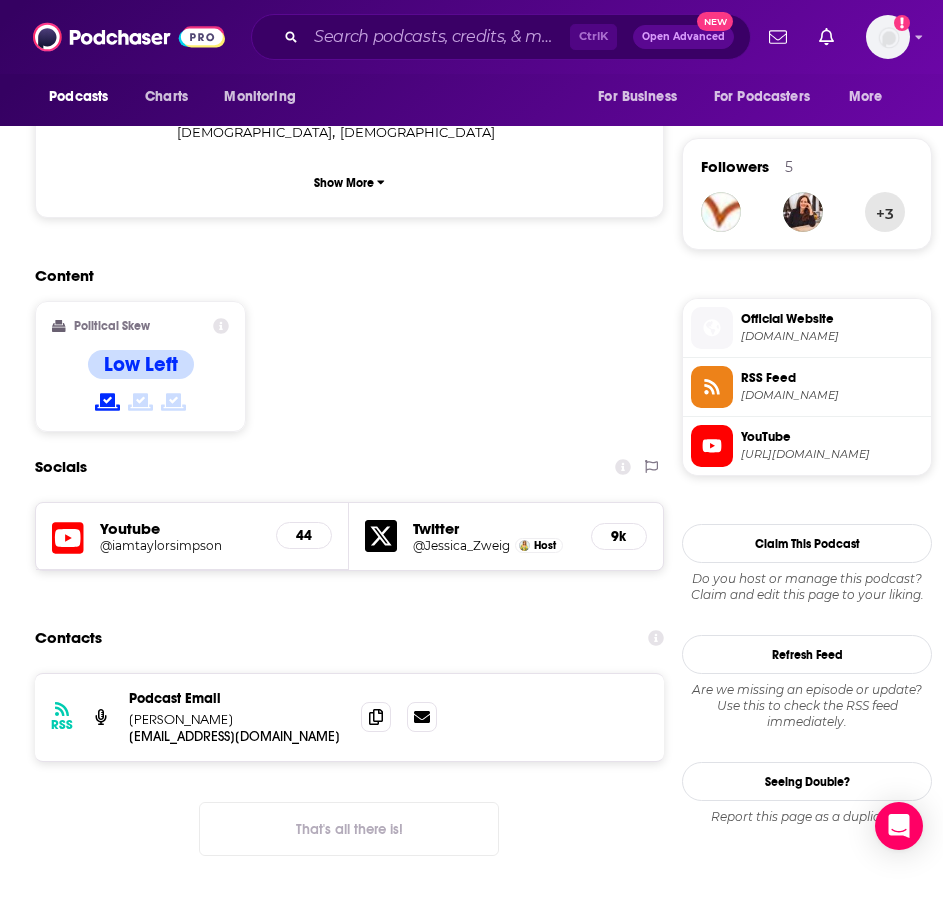 scroll, scrollTop: 1398, scrollLeft: 0, axis: vertical 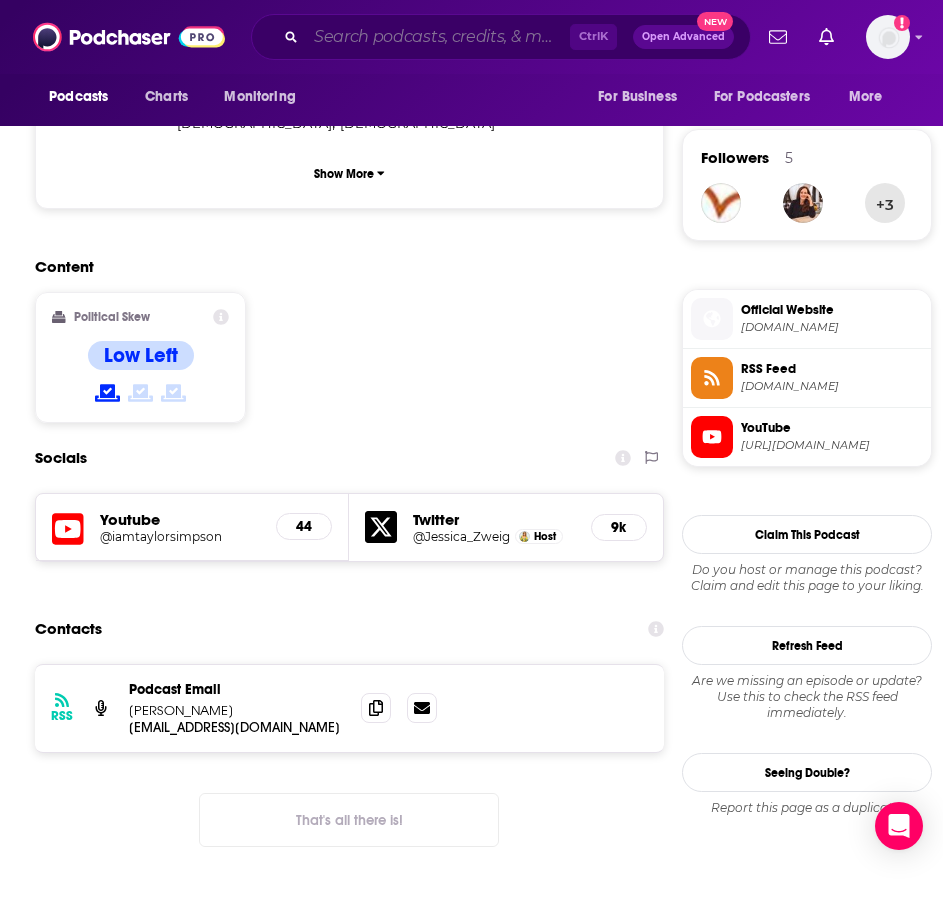 click at bounding box center (438, 37) 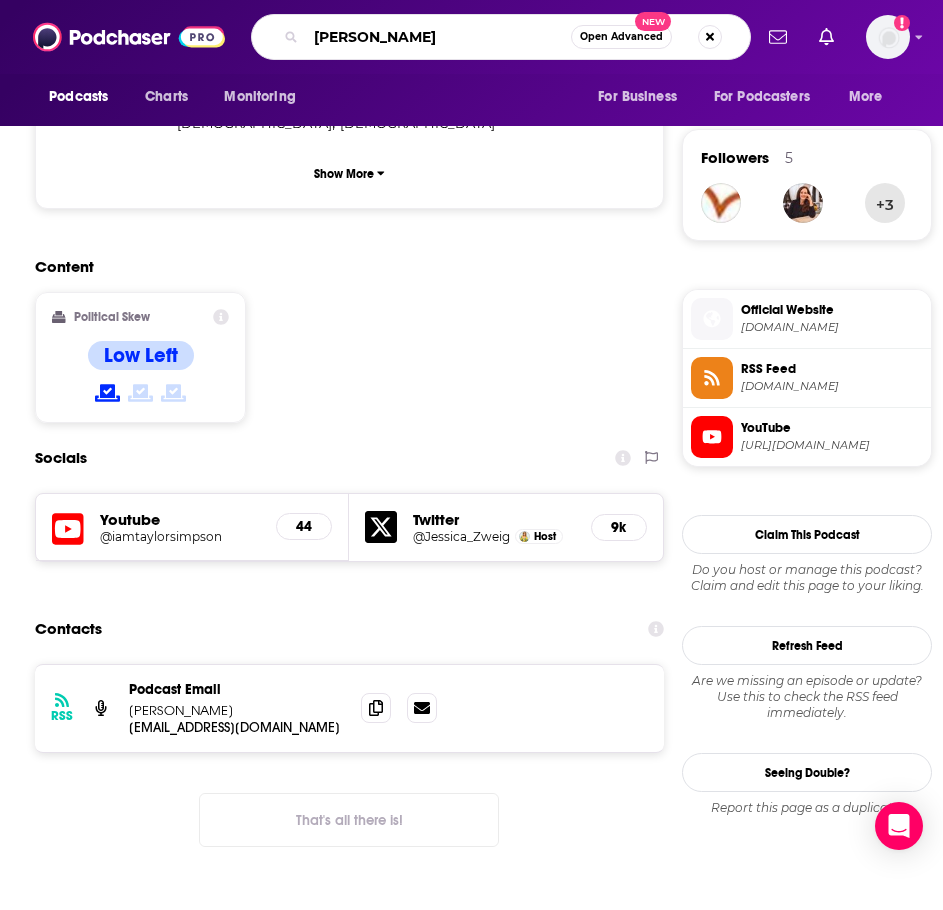 type on "[PERSON_NAME]" 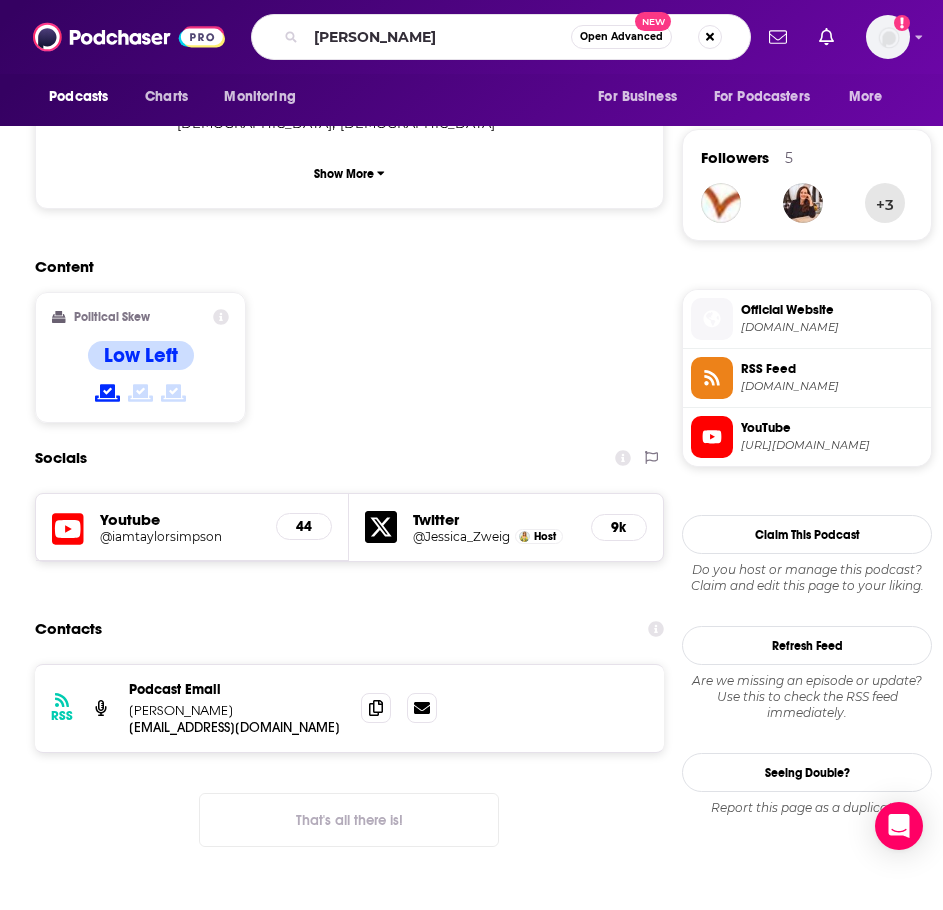 scroll, scrollTop: 0, scrollLeft: 0, axis: both 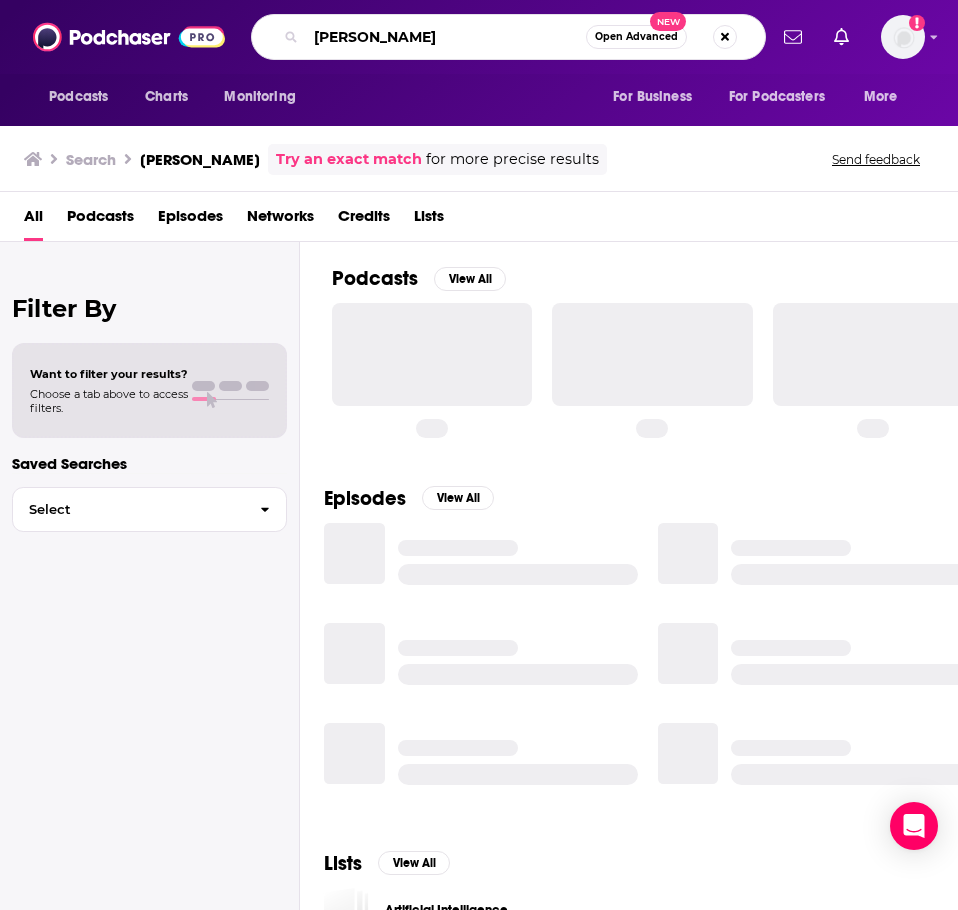 click on "[PERSON_NAME]" at bounding box center (446, 37) 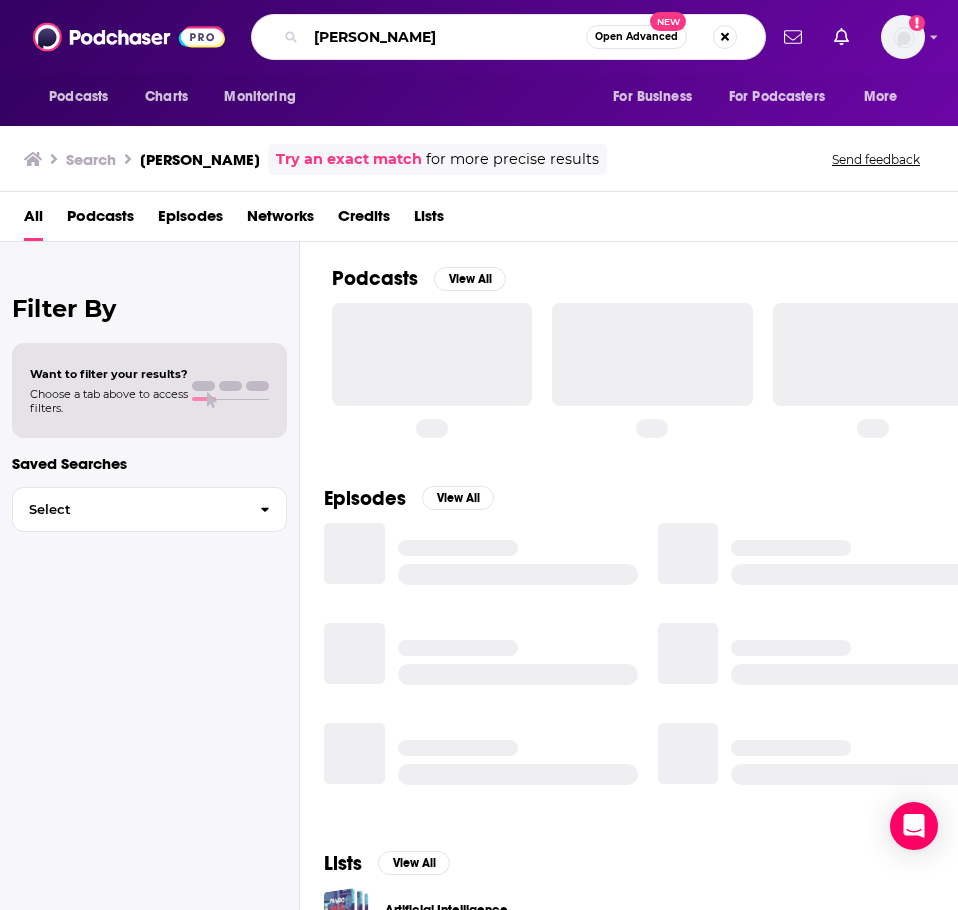 type on "[PERSON_NAME]" 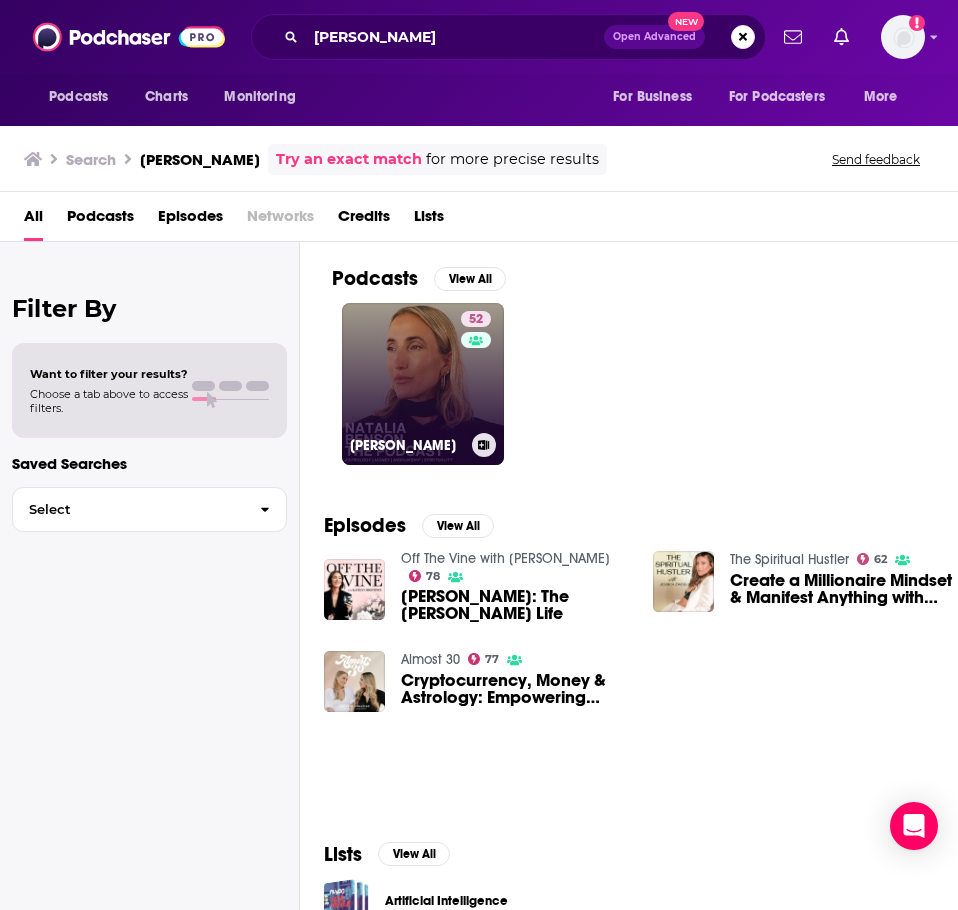 click on "52 [PERSON_NAME]" at bounding box center [423, 384] 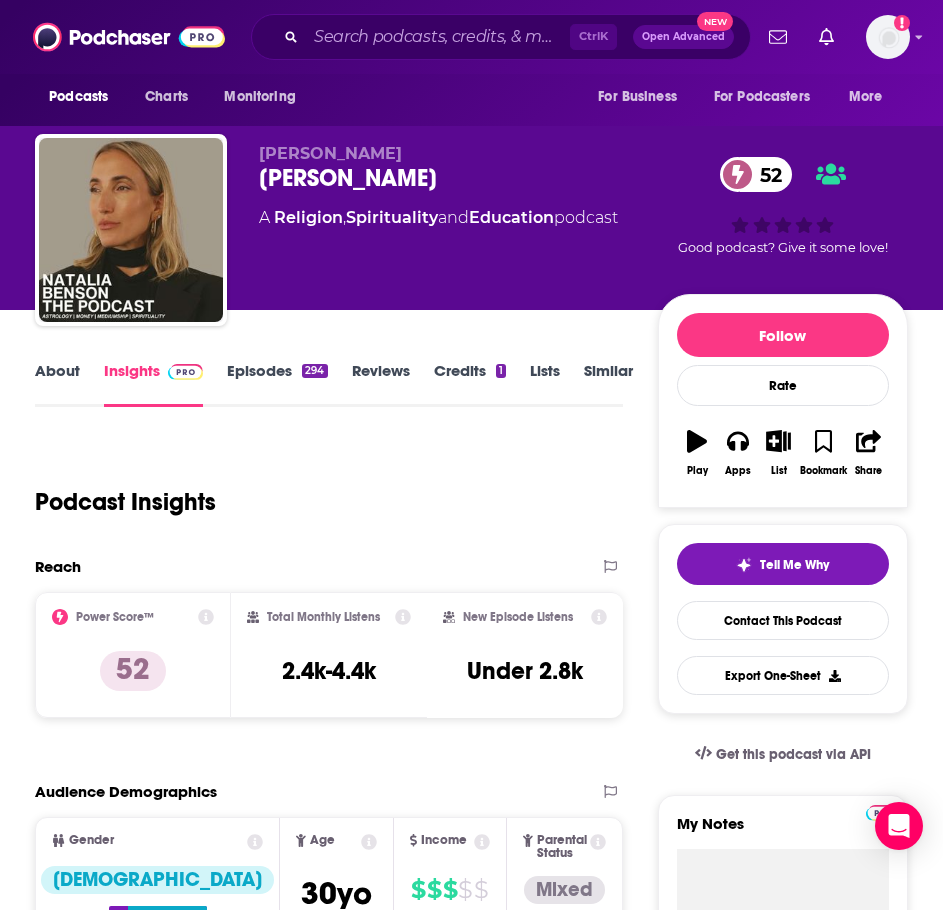 click on "About" at bounding box center (57, 384) 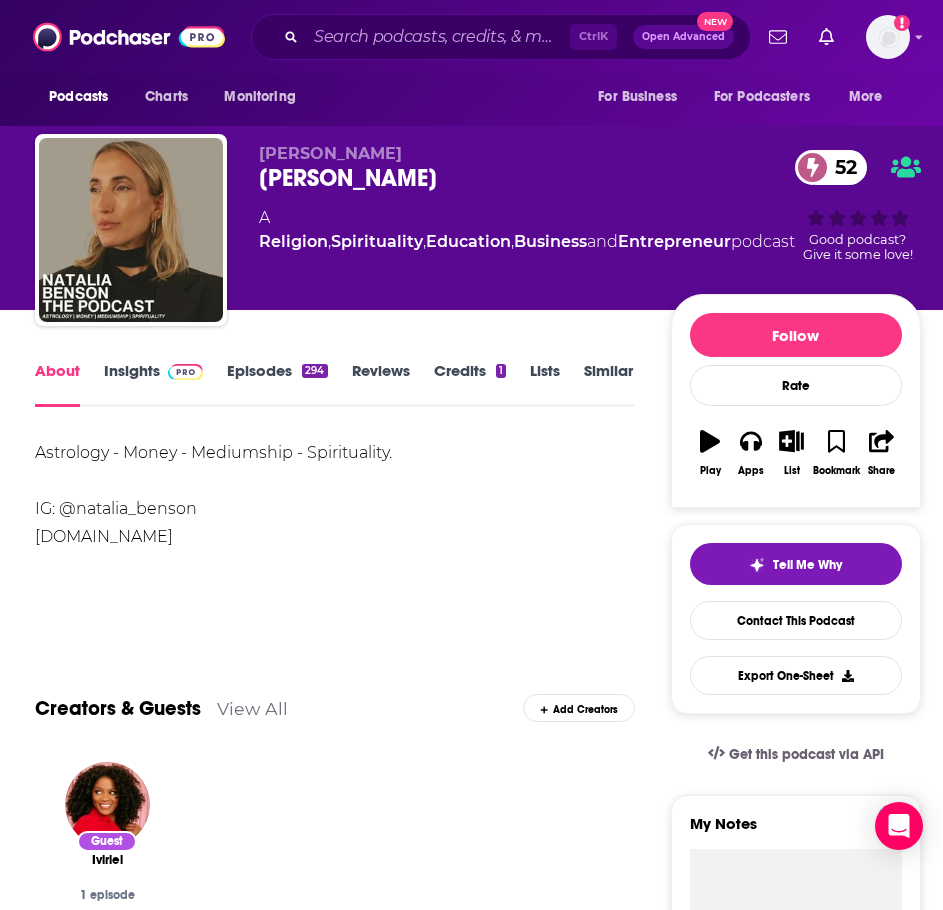 drag, startPoint x: 388, startPoint y: 458, endPoint x: 19, endPoint y: 451, distance: 369.06638 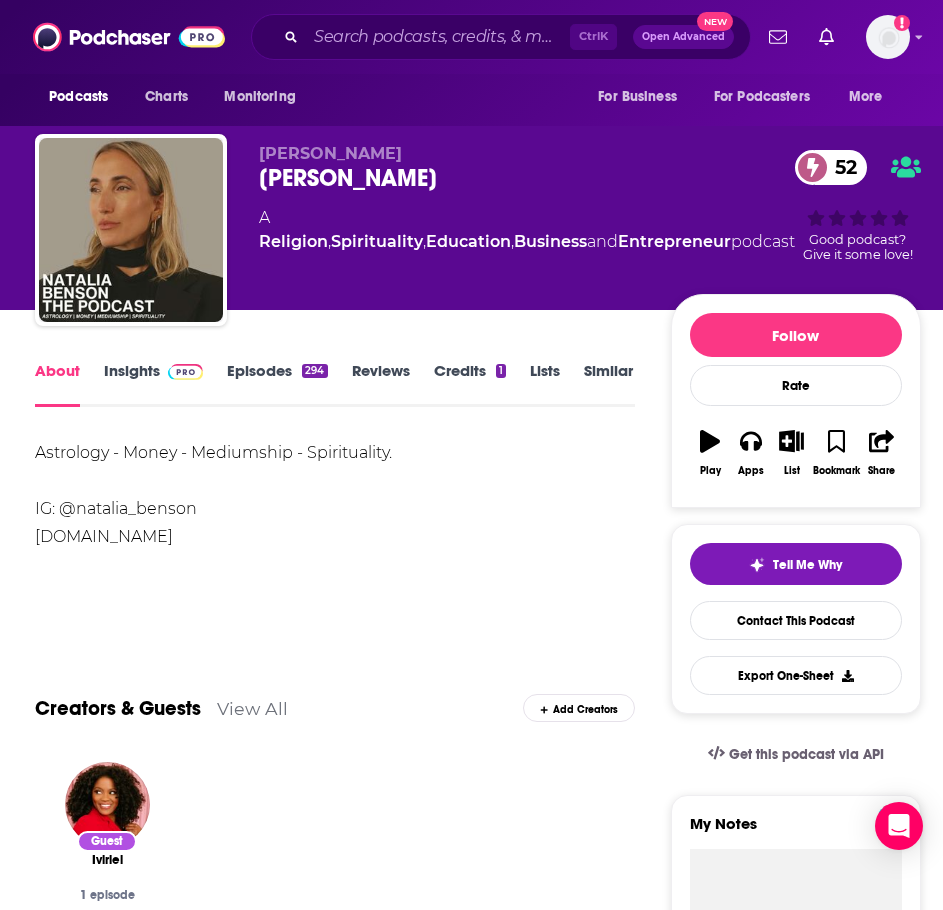 click on "Insights" at bounding box center [153, 384] 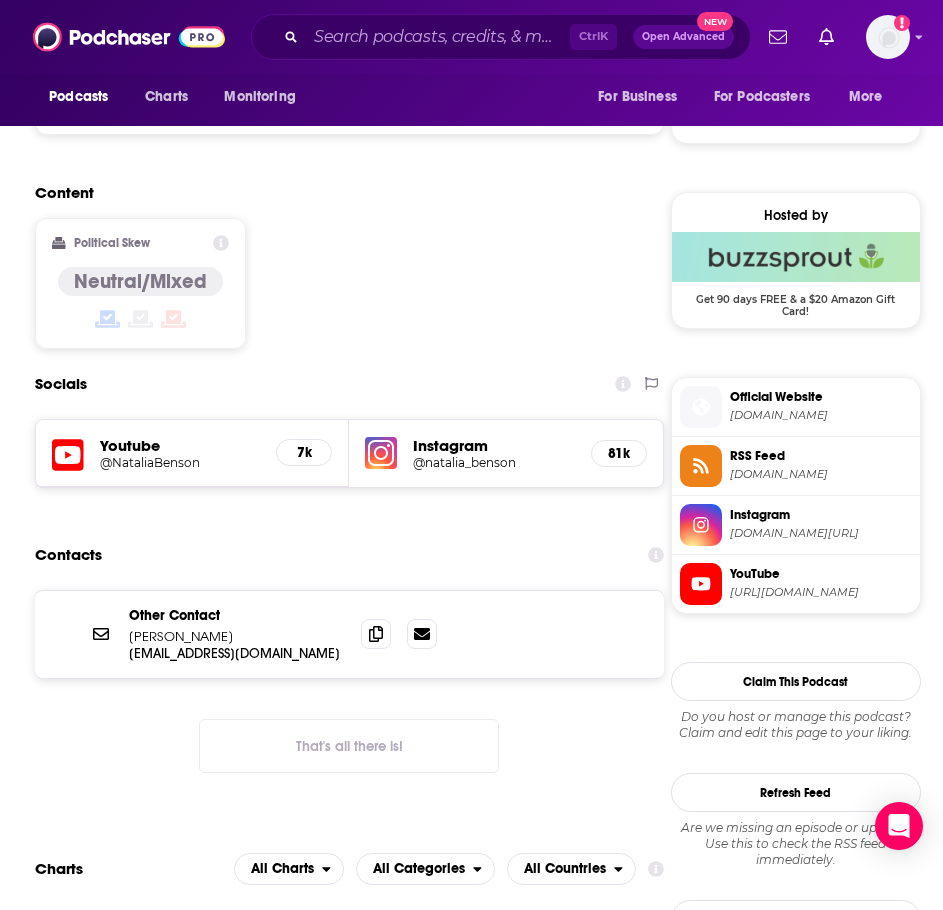 scroll, scrollTop: 1500, scrollLeft: 0, axis: vertical 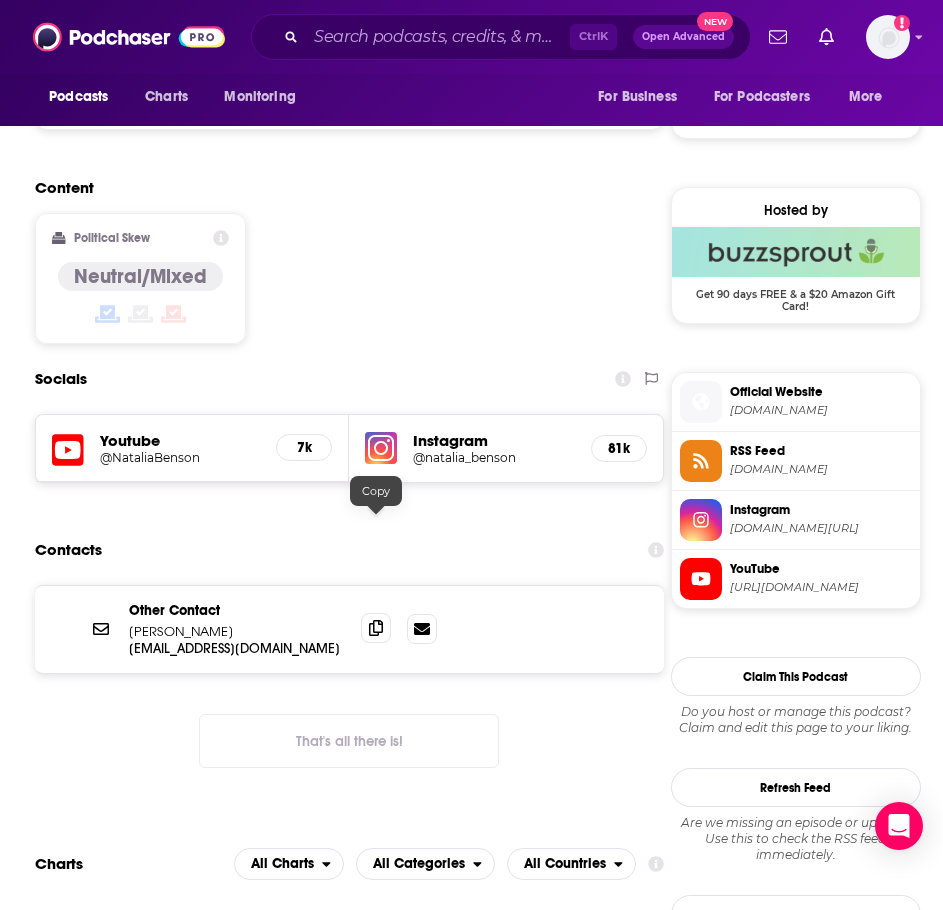 click 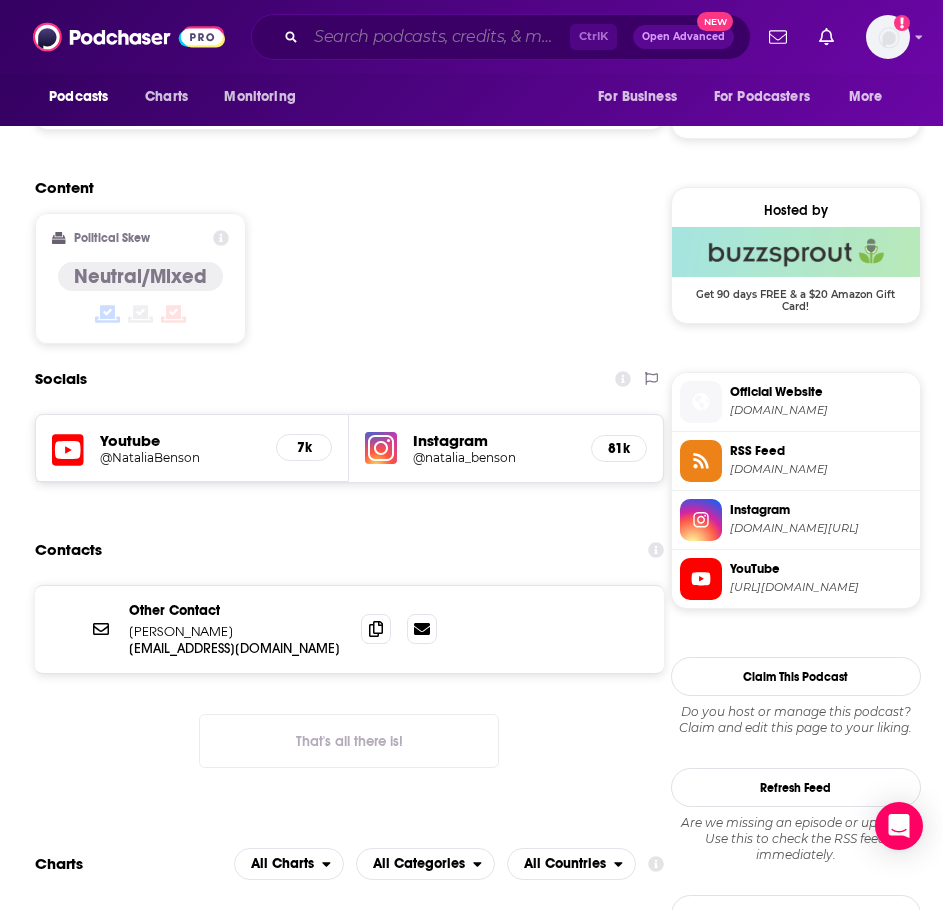 click at bounding box center (438, 37) 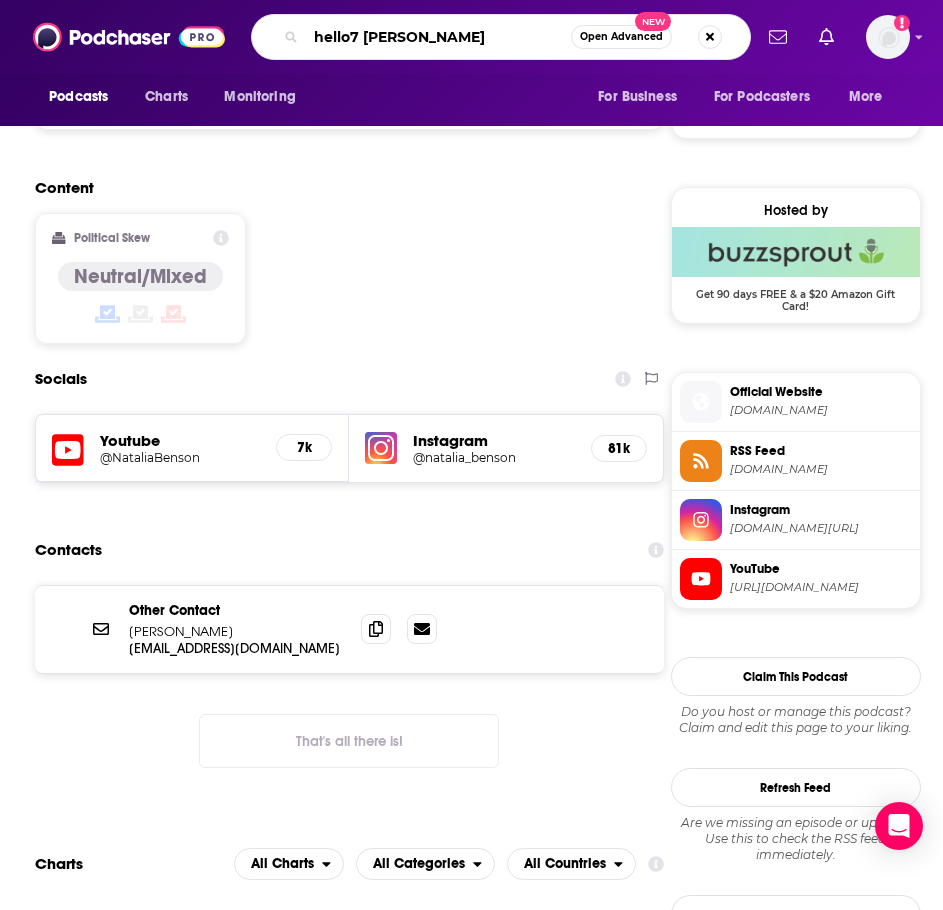 type on "hello7 podcast" 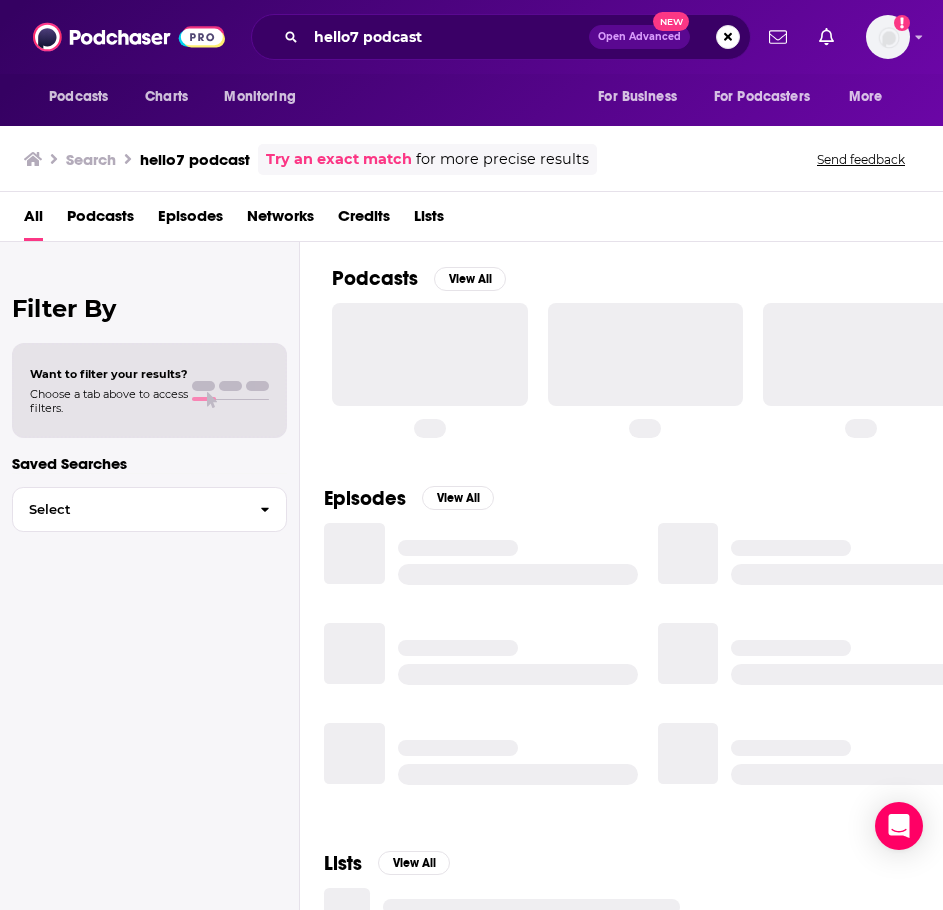 scroll, scrollTop: 0, scrollLeft: 0, axis: both 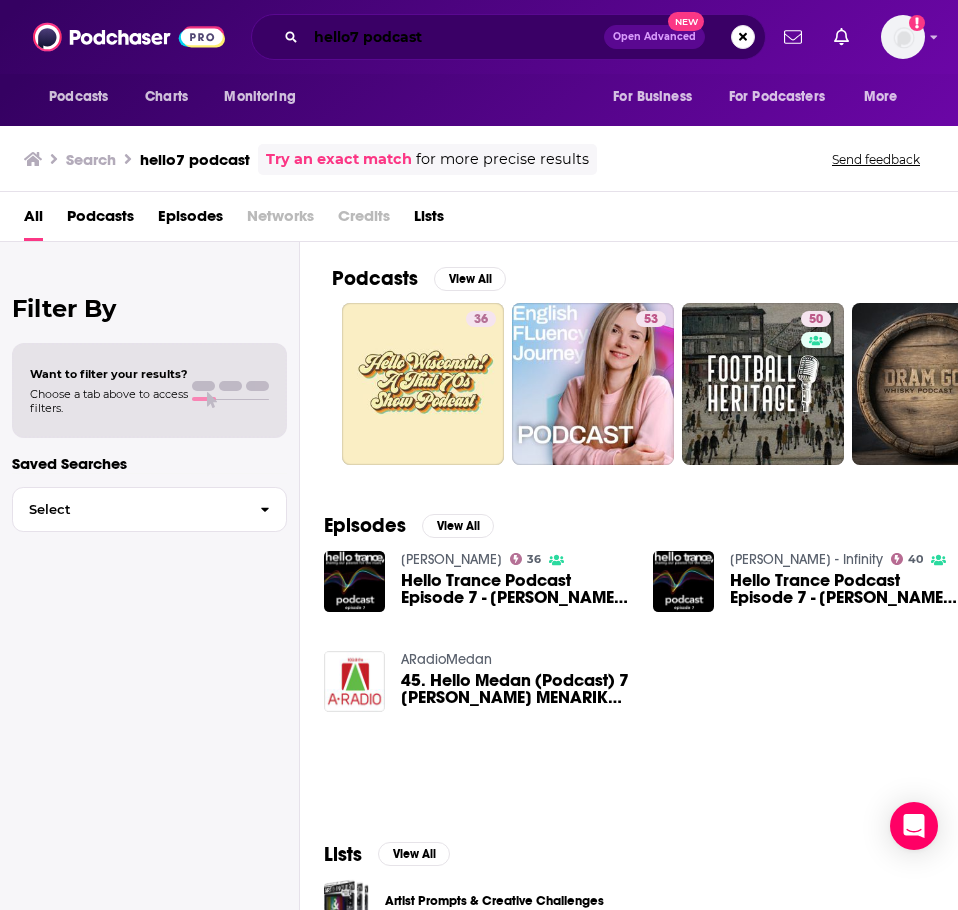 click on "hello7 podcast" at bounding box center (455, 37) 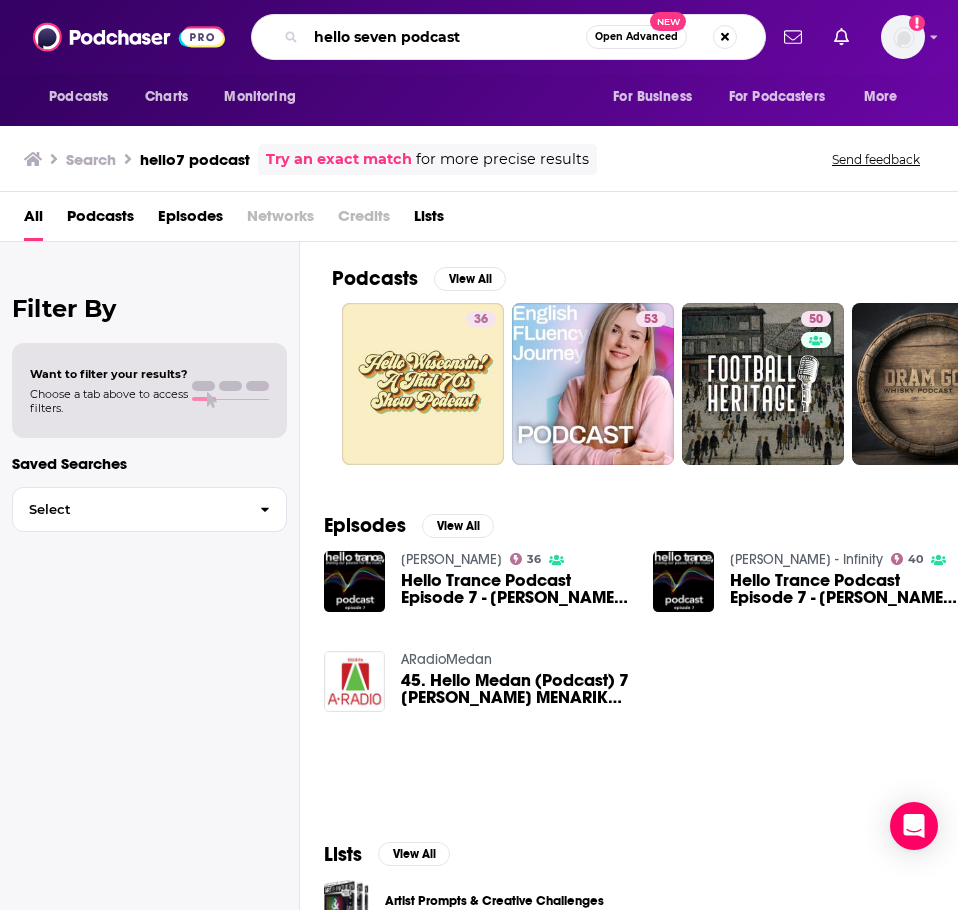 type on "hello seven podcast" 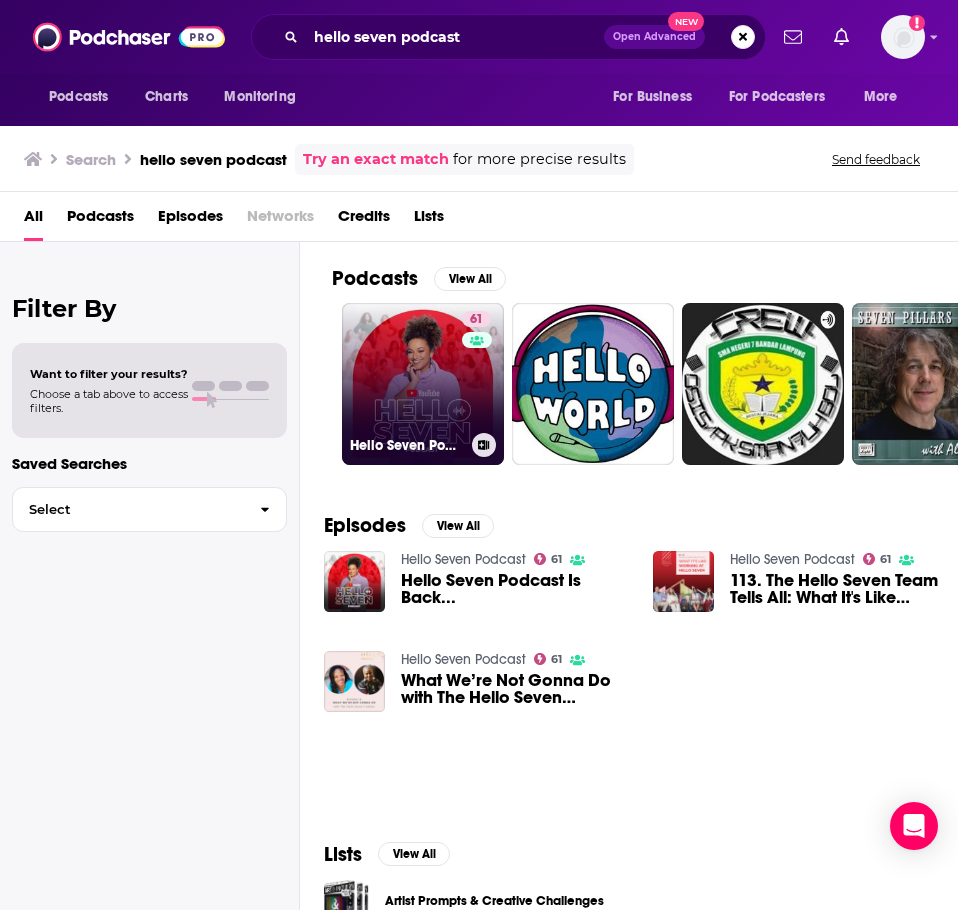click on "61 Hello Seven Podcast" at bounding box center (423, 384) 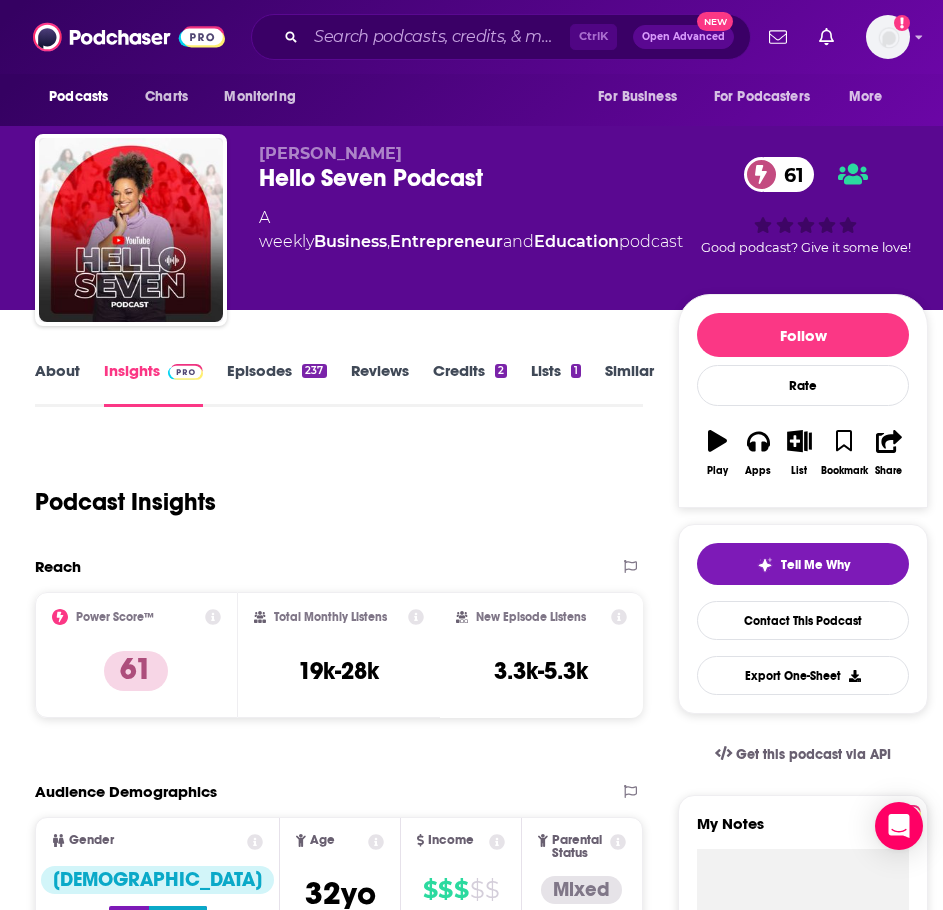 click on "About" at bounding box center (57, 384) 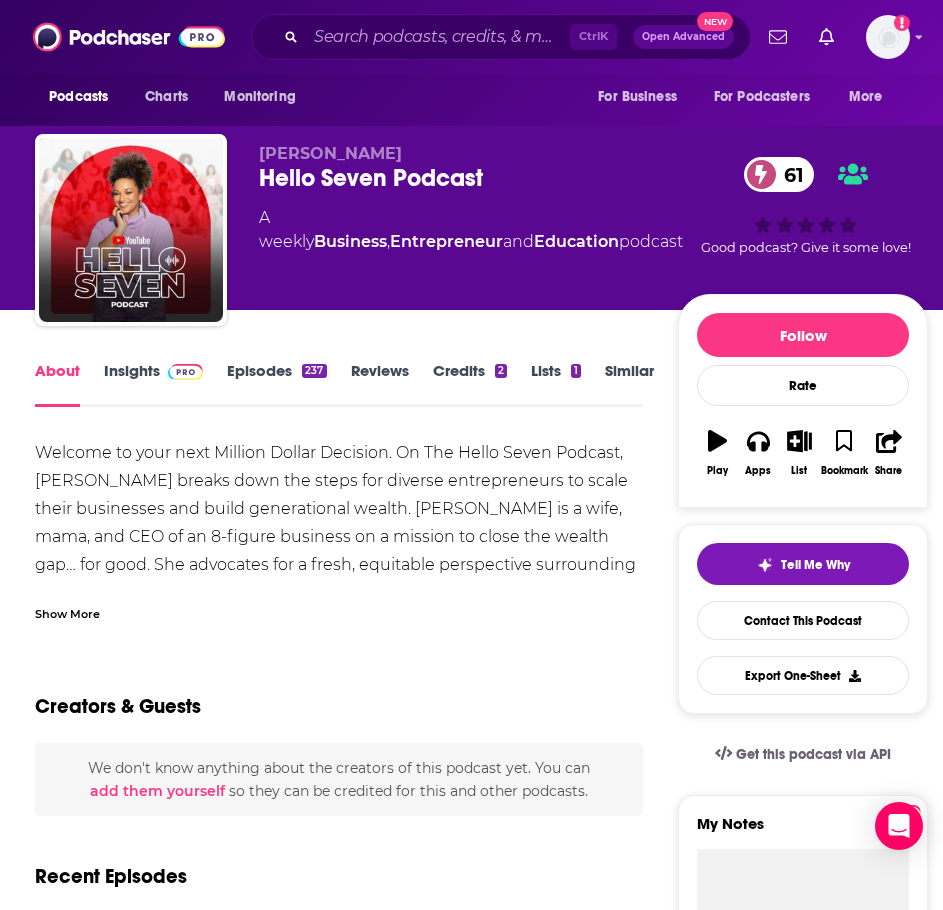 click on "Show More" at bounding box center (67, 612) 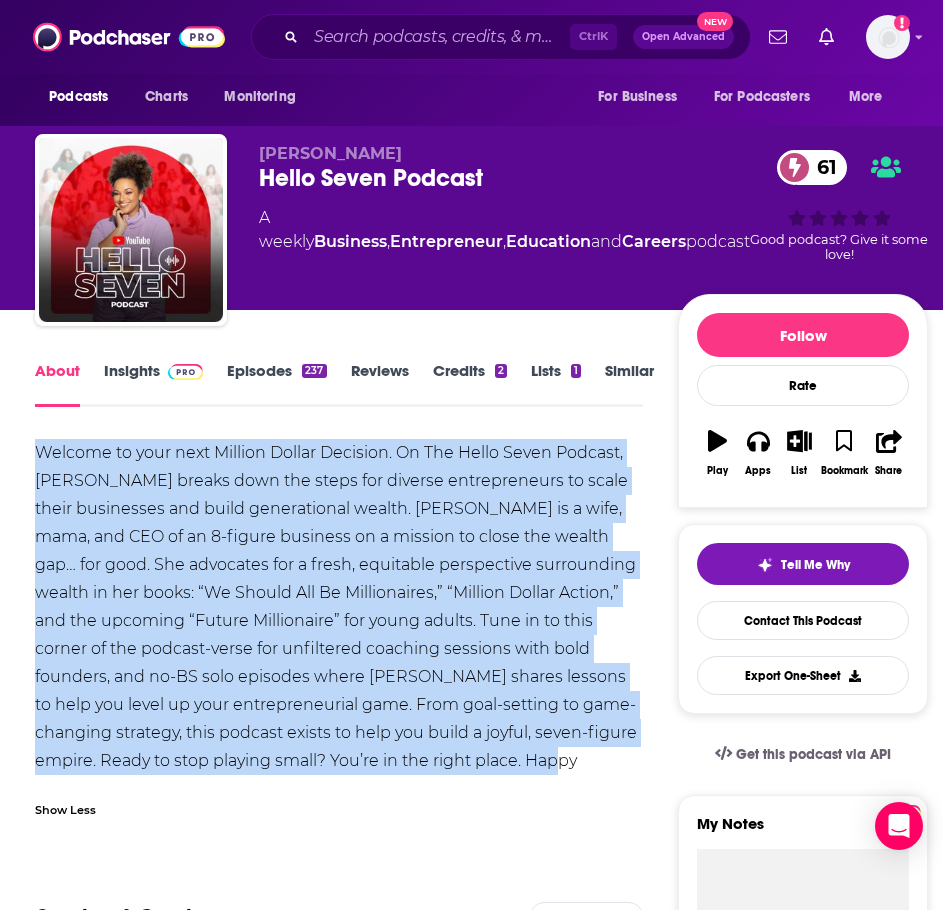 drag, startPoint x: 512, startPoint y: 761, endPoint x: 18, endPoint y: 447, distance: 585.3478 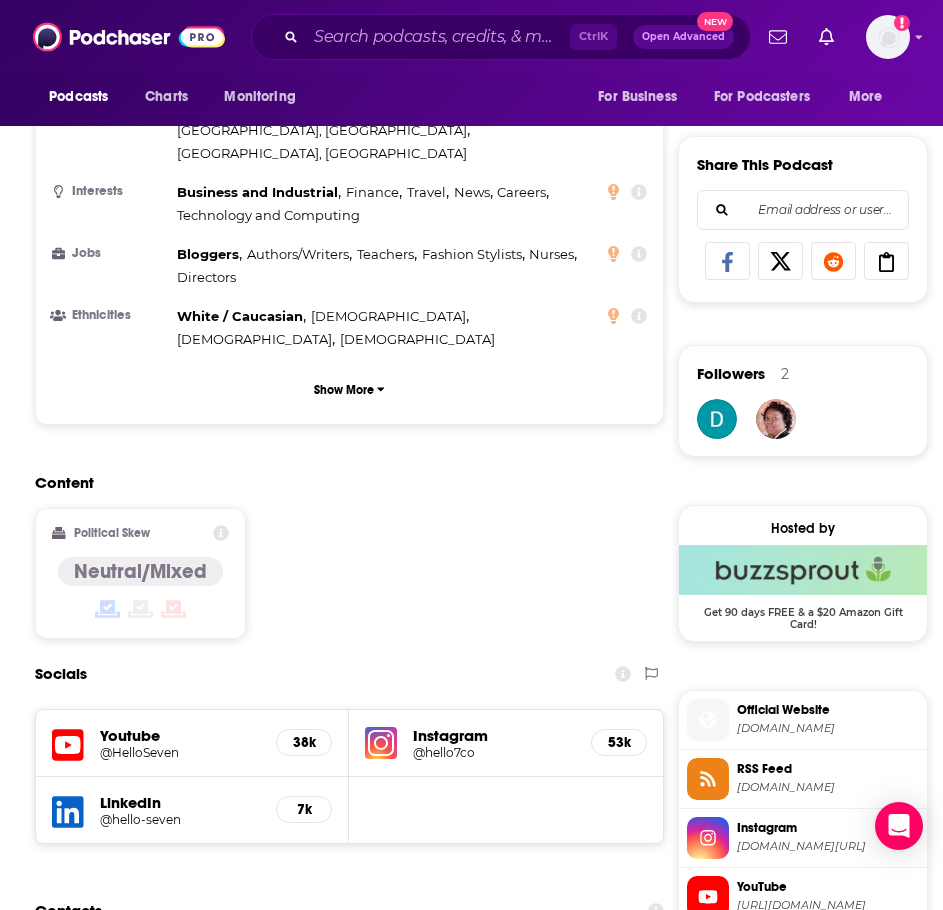 scroll, scrollTop: 1400, scrollLeft: 0, axis: vertical 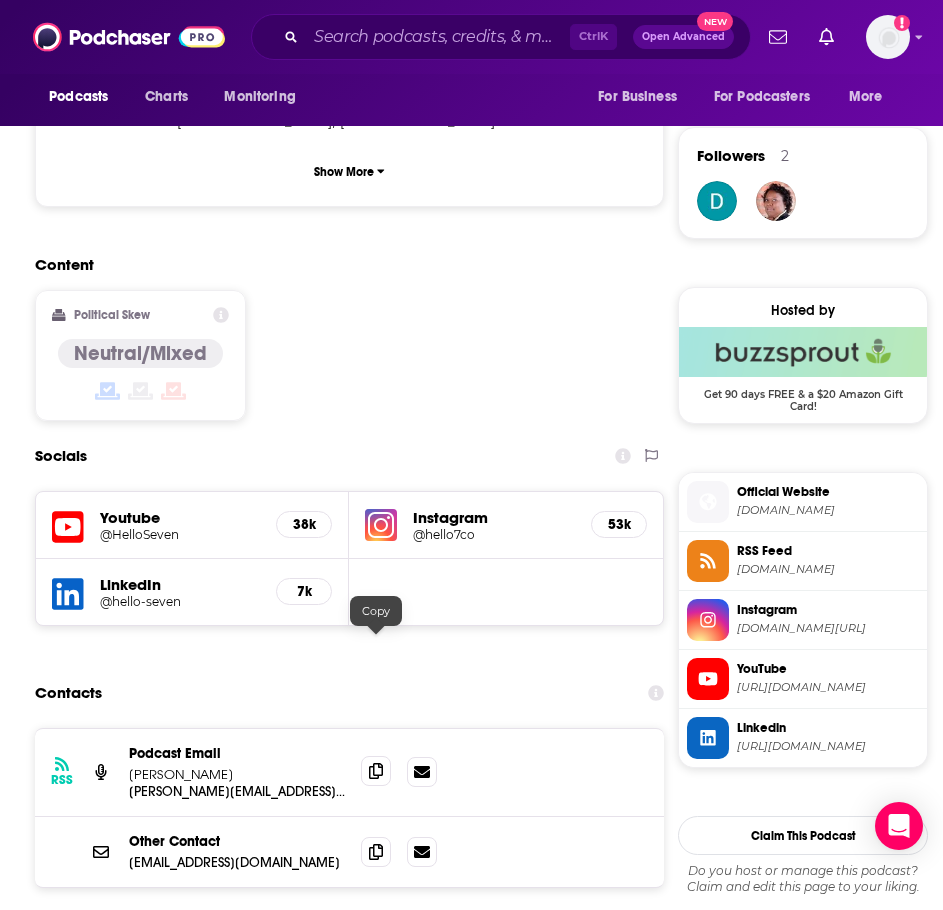 click 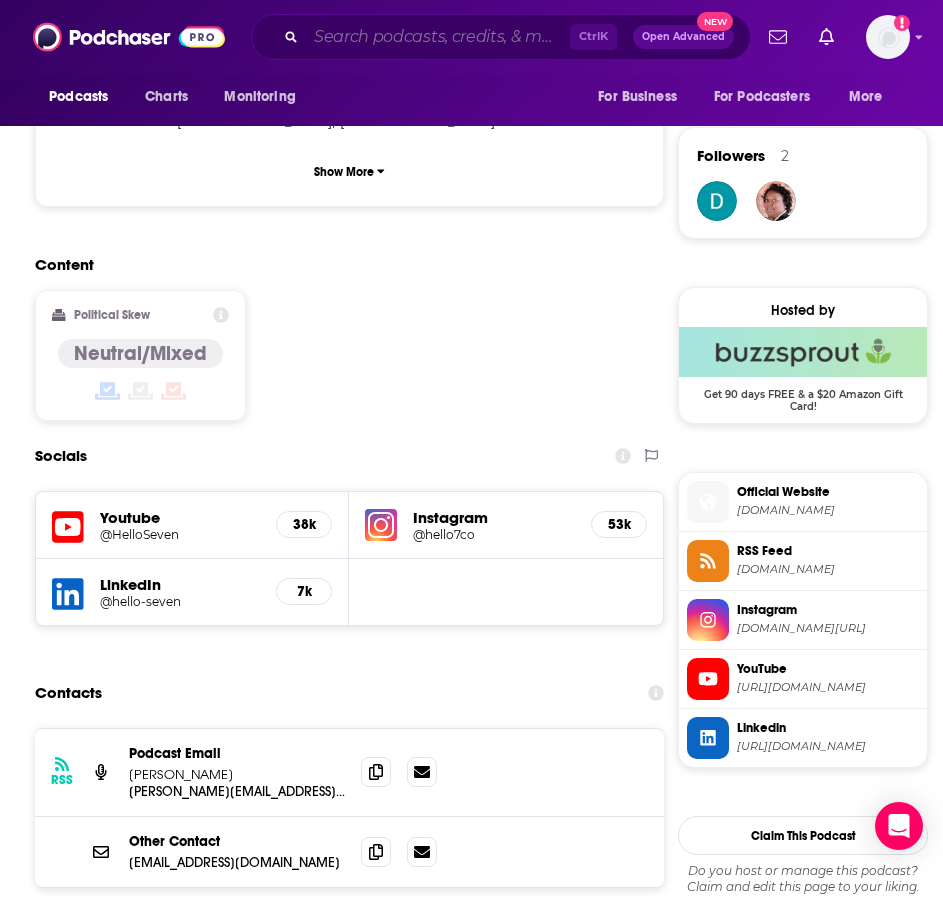 click at bounding box center [438, 37] 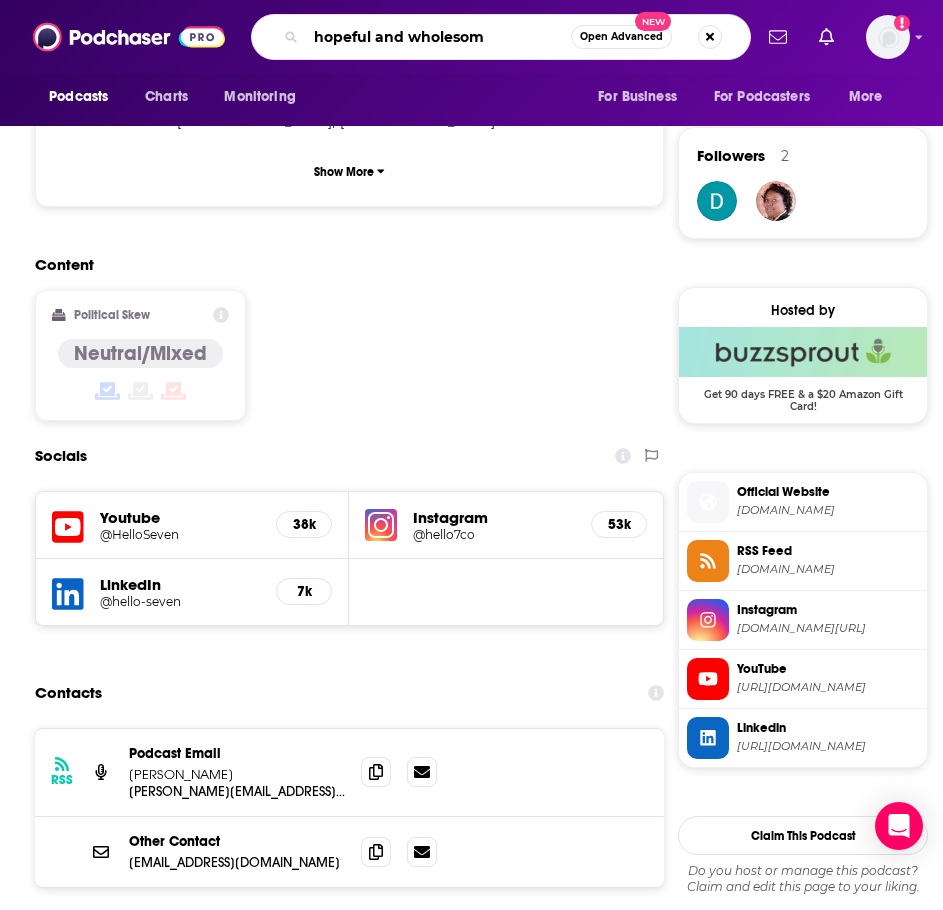 type on "hopeful and wholesome" 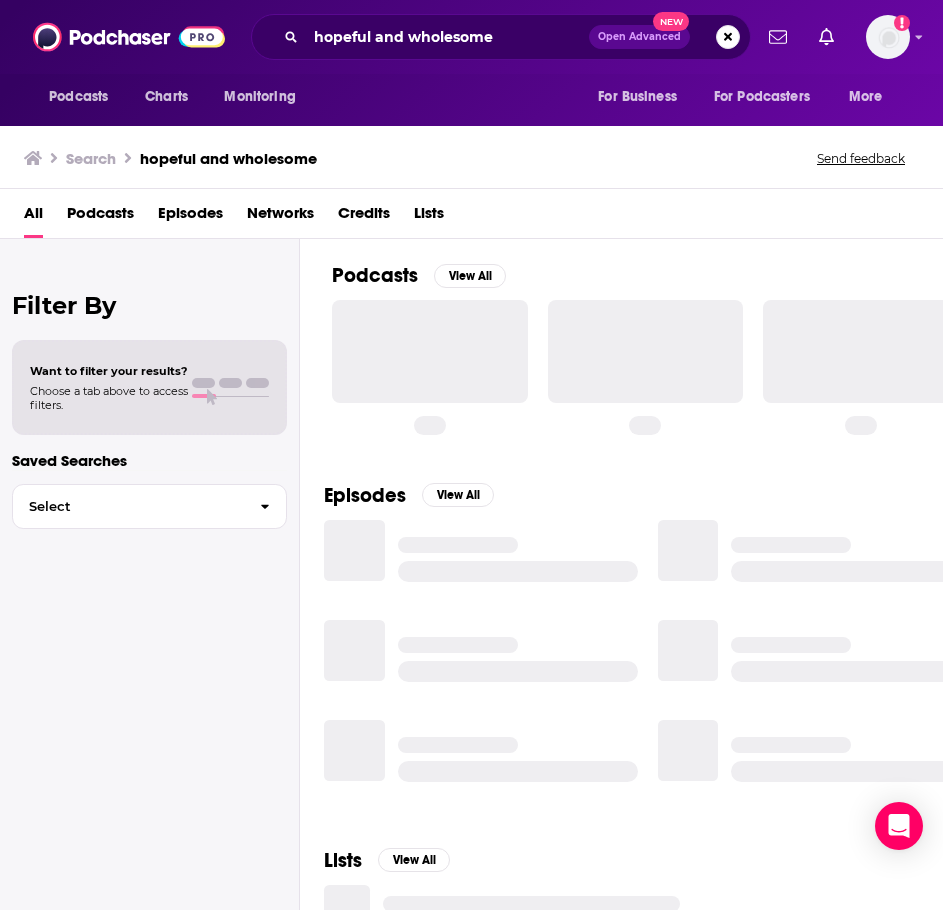 scroll, scrollTop: 0, scrollLeft: 0, axis: both 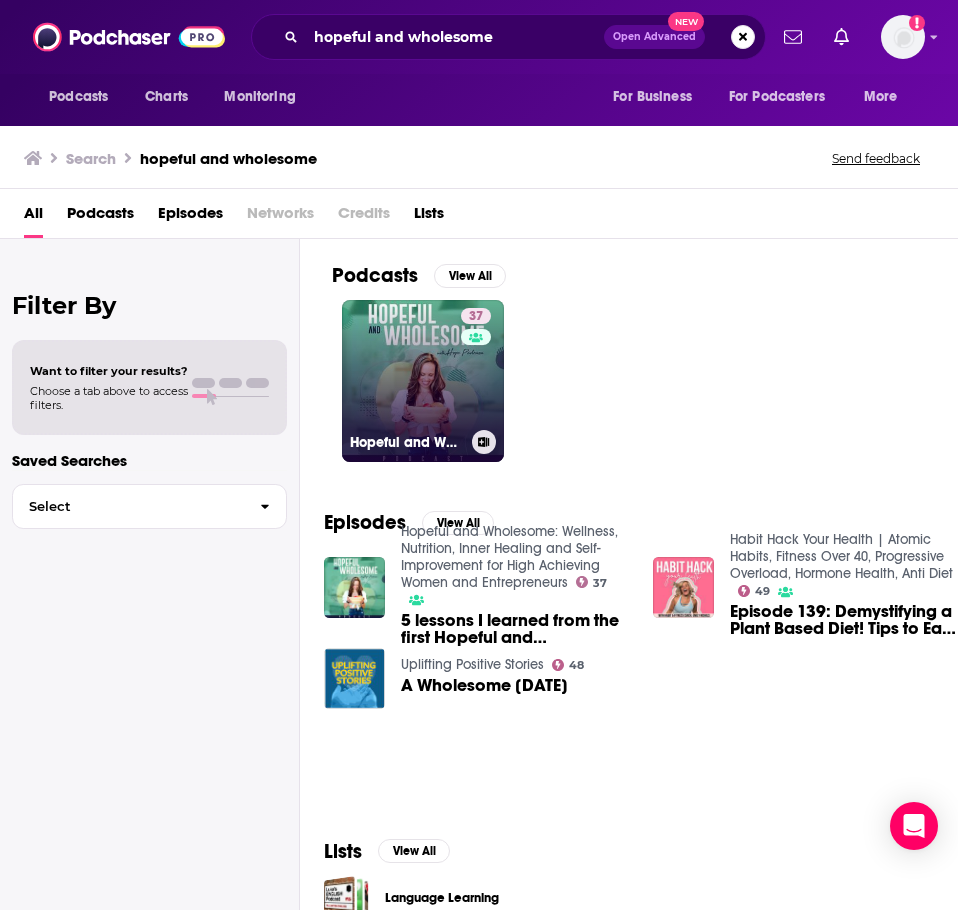 click on "37 Hopeful and Wholesome: Wellness, Nutrition, Inner Healing and Self-Improvement for High Achieving Women and Entrepreneurs" at bounding box center [423, 381] 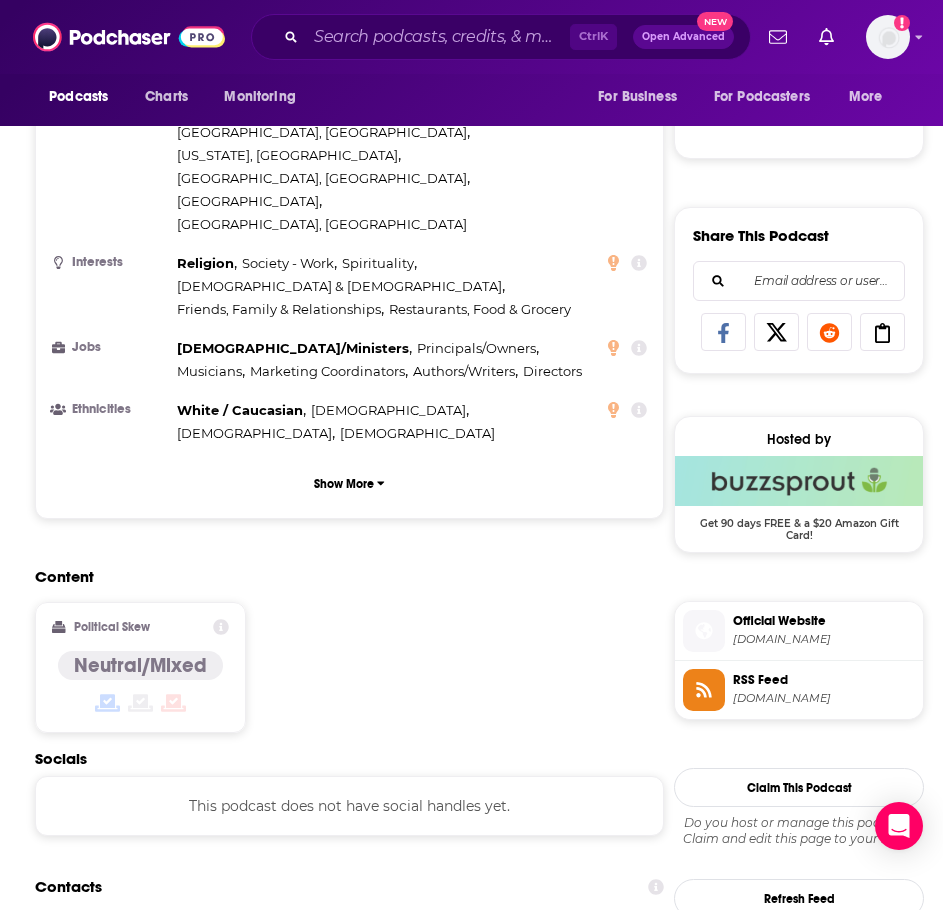 scroll, scrollTop: 1300, scrollLeft: 0, axis: vertical 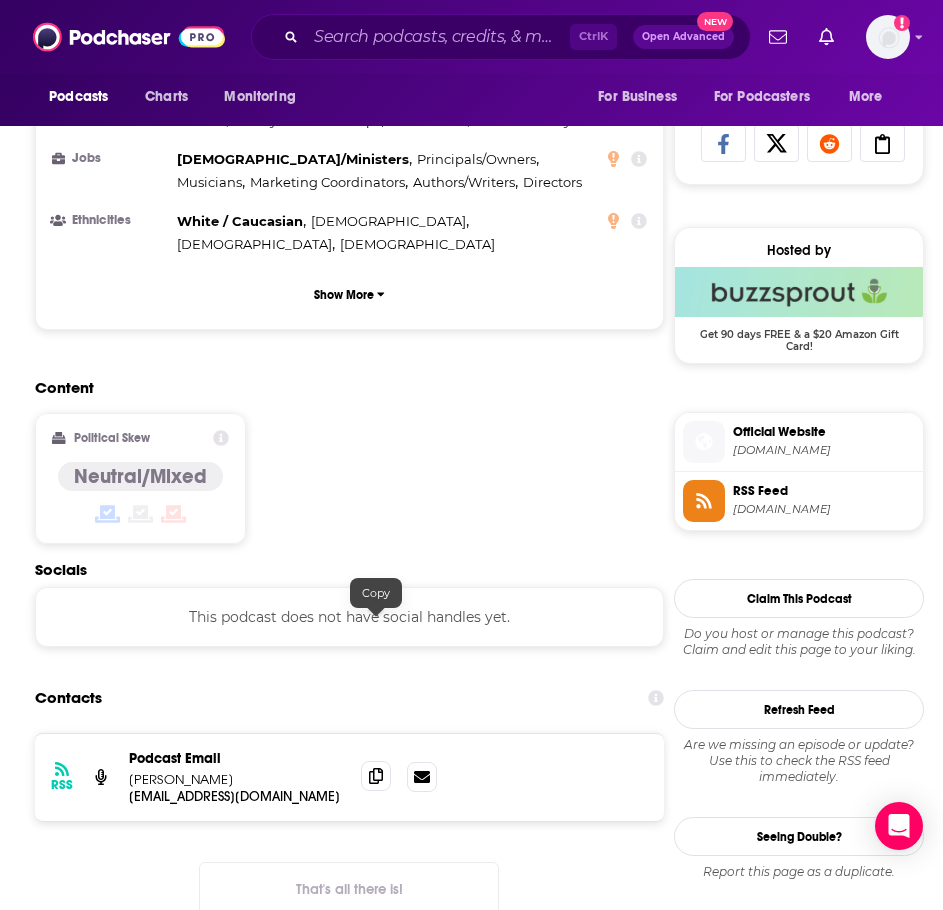 click 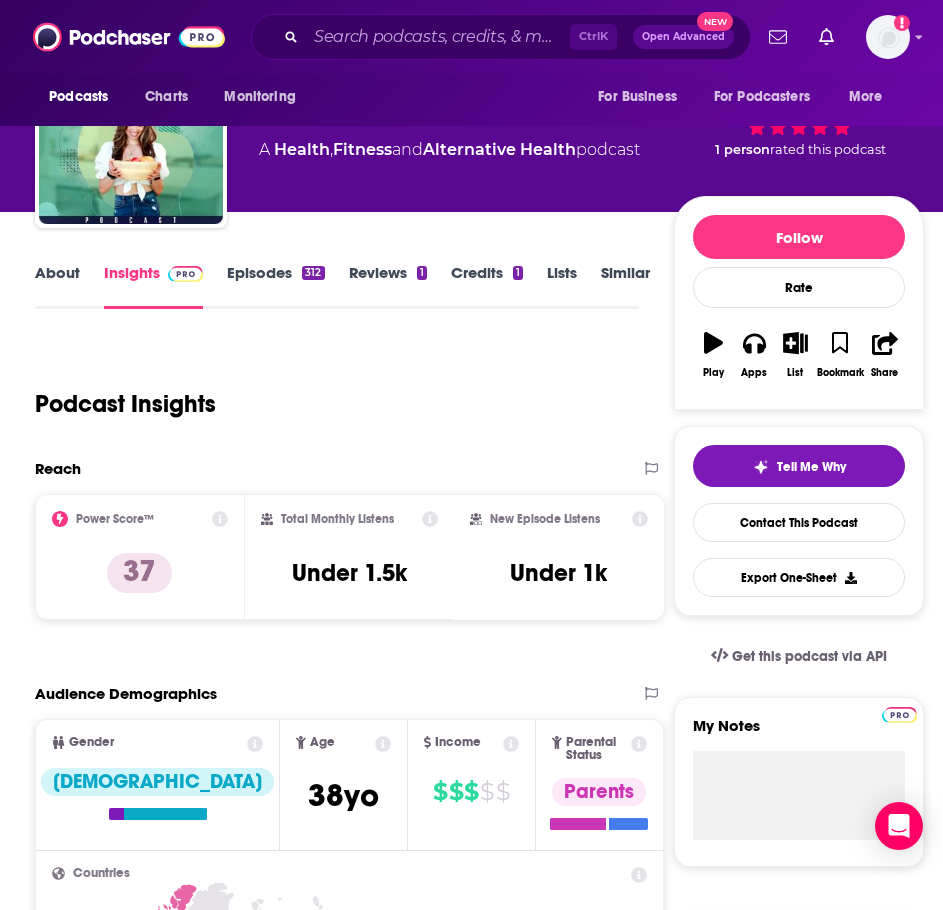 scroll, scrollTop: 0, scrollLeft: 0, axis: both 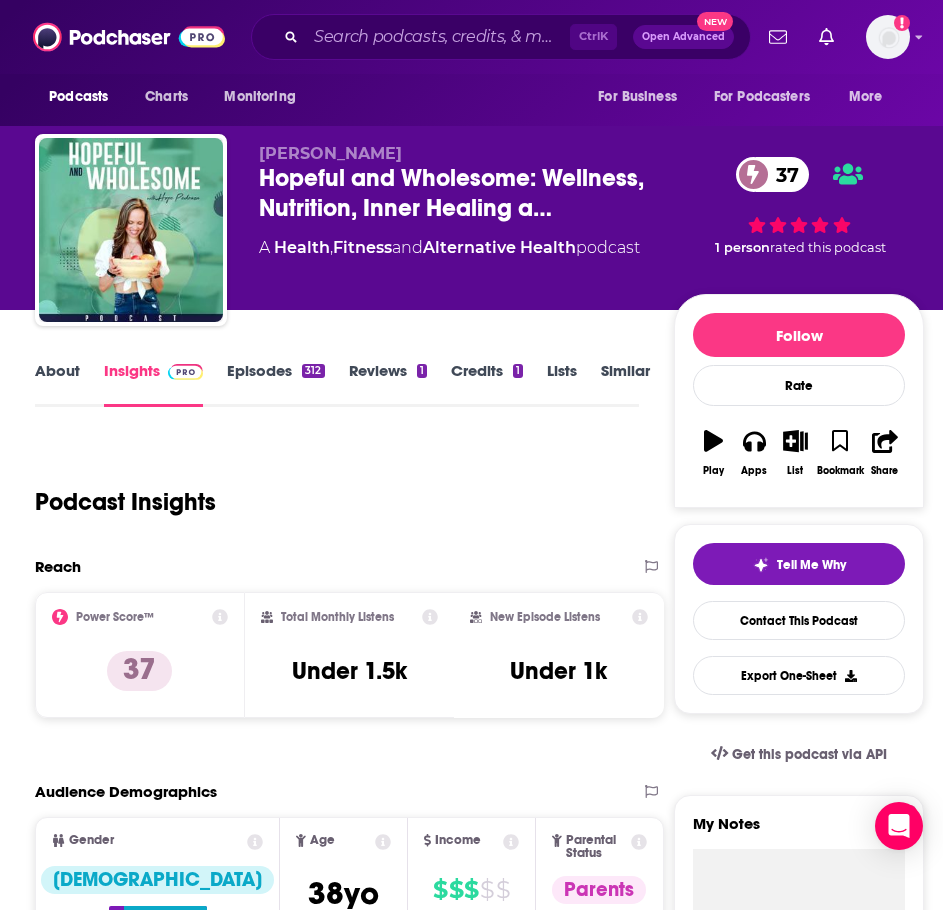 click on "About" at bounding box center [57, 384] 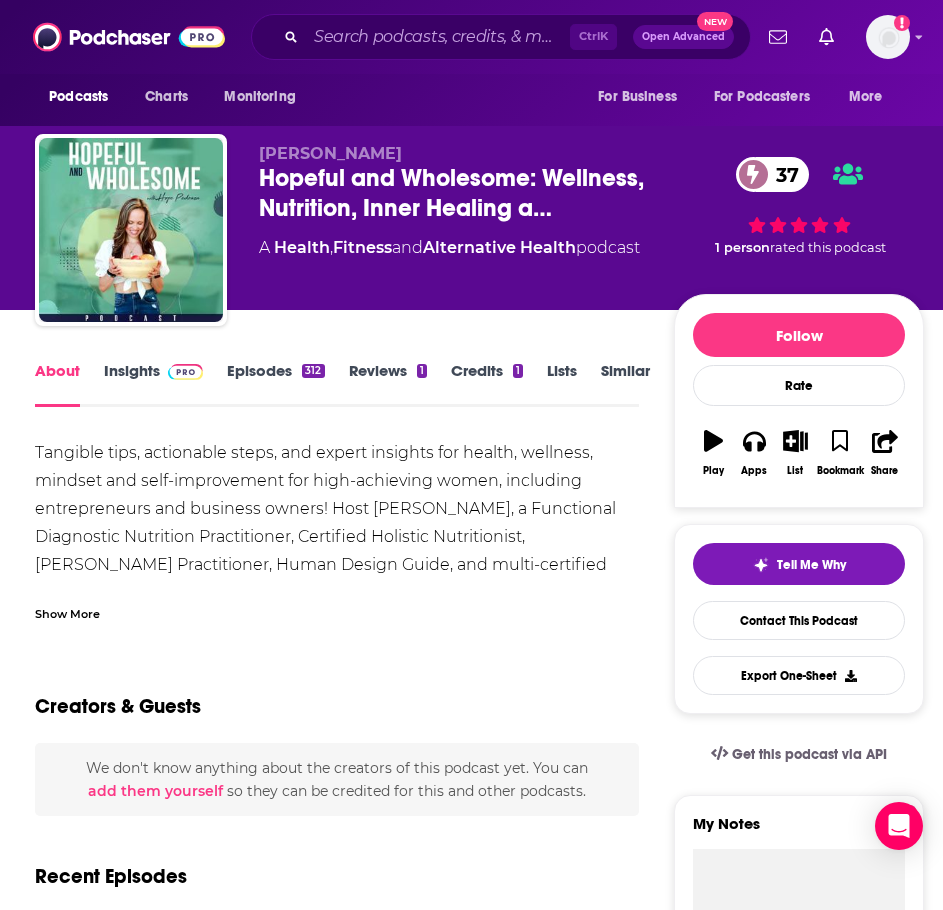 click on "Show More" at bounding box center [67, 612] 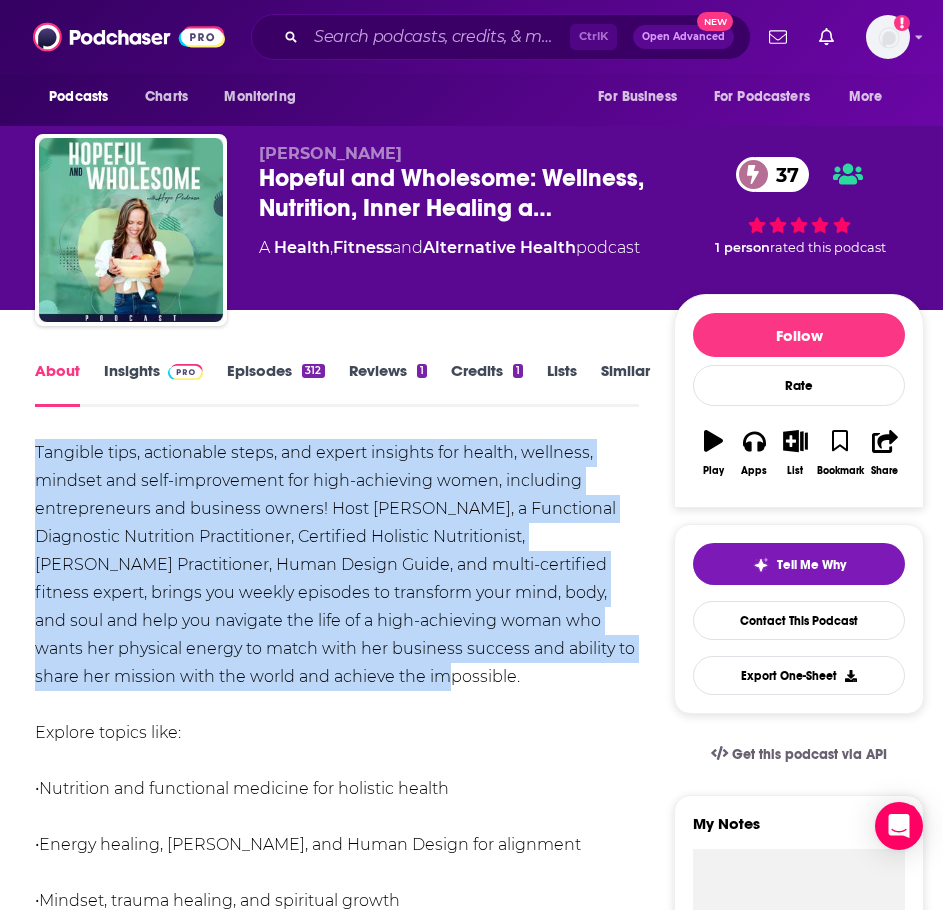 drag, startPoint x: 329, startPoint y: 674, endPoint x: 8, endPoint y: 460, distance: 385.79398 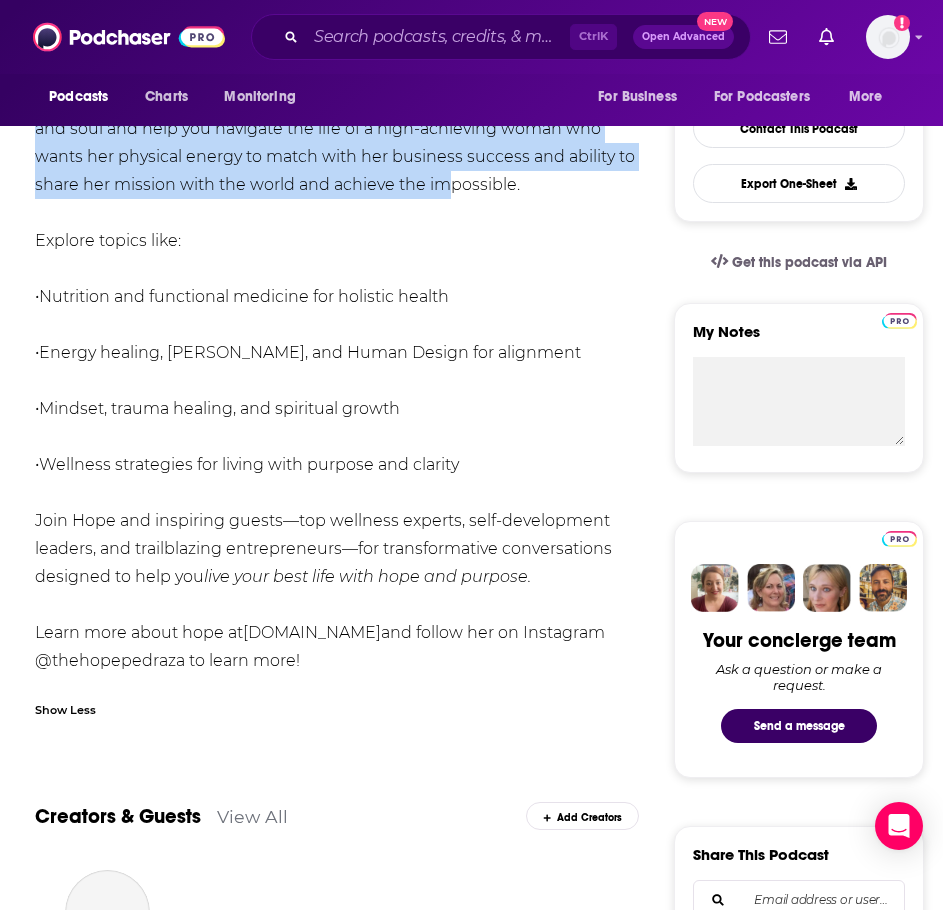 scroll, scrollTop: 500, scrollLeft: 0, axis: vertical 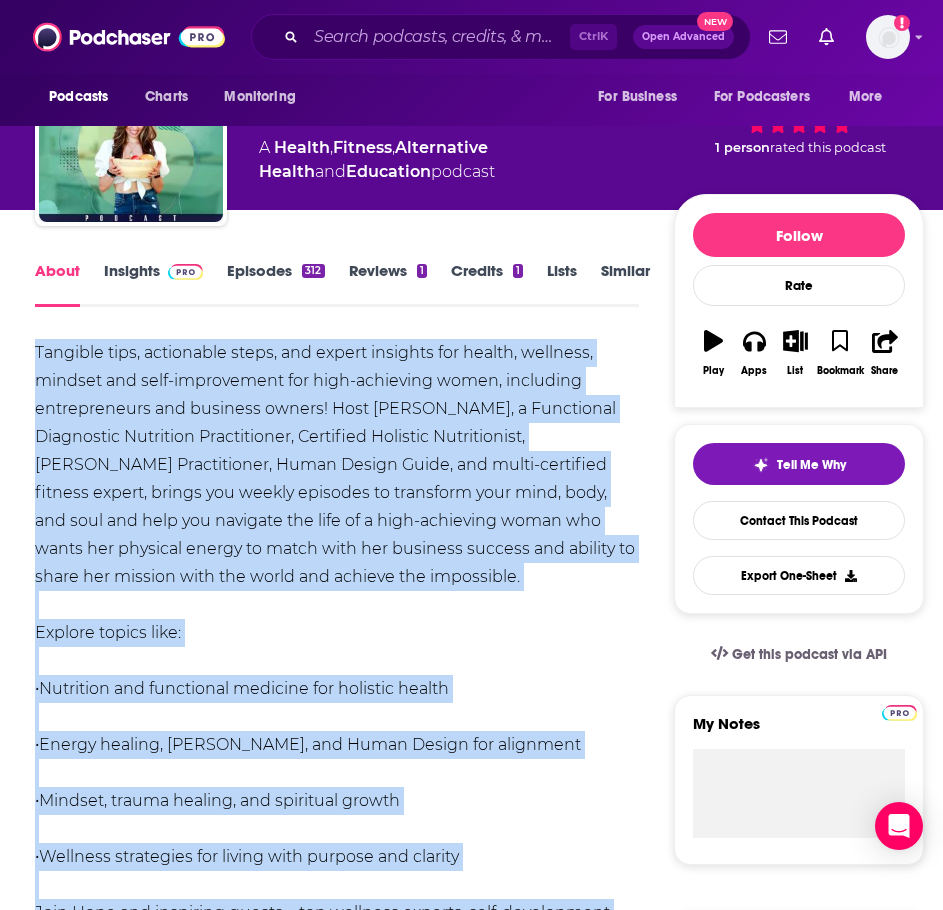 drag, startPoint x: 571, startPoint y: 579, endPoint x: 29, endPoint y: 355, distance: 586.464 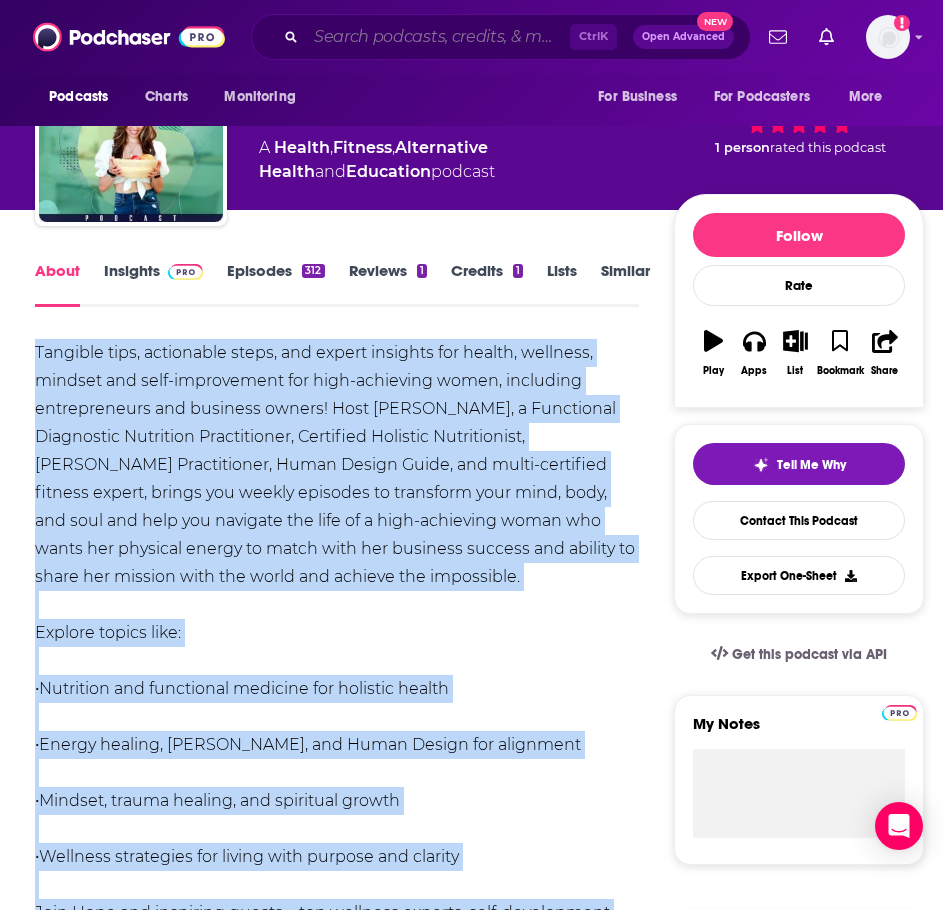 click at bounding box center [438, 37] 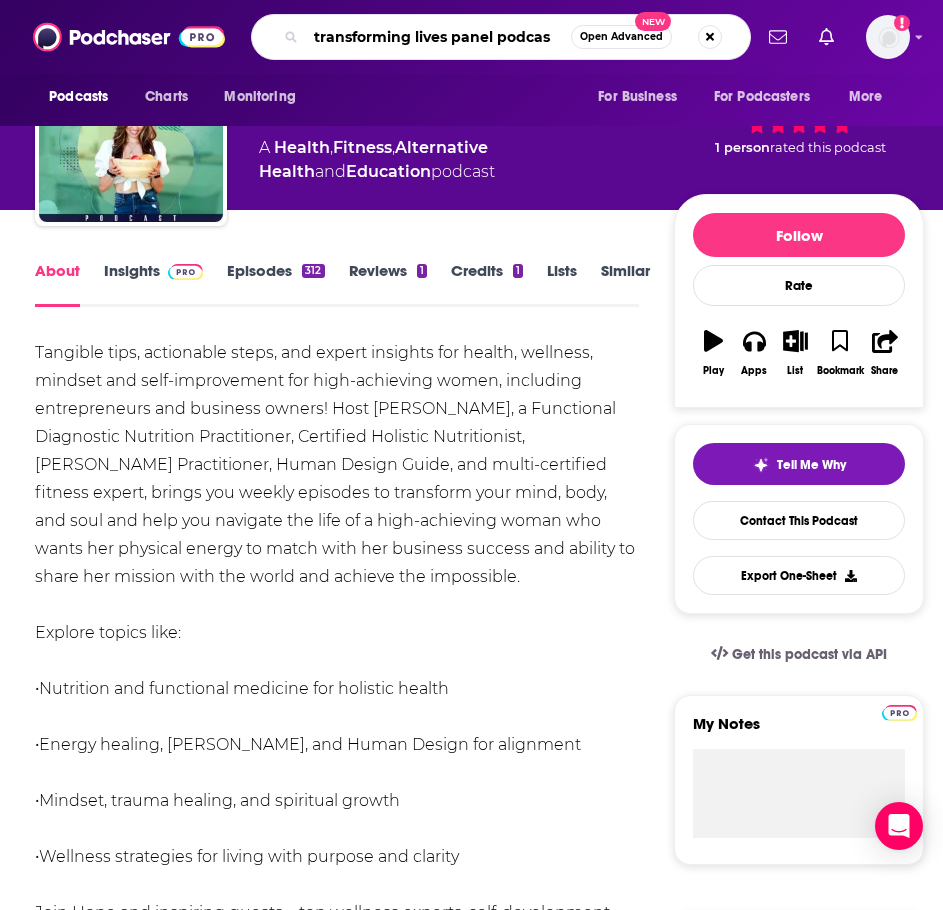 type on "transforming lives panel podcast" 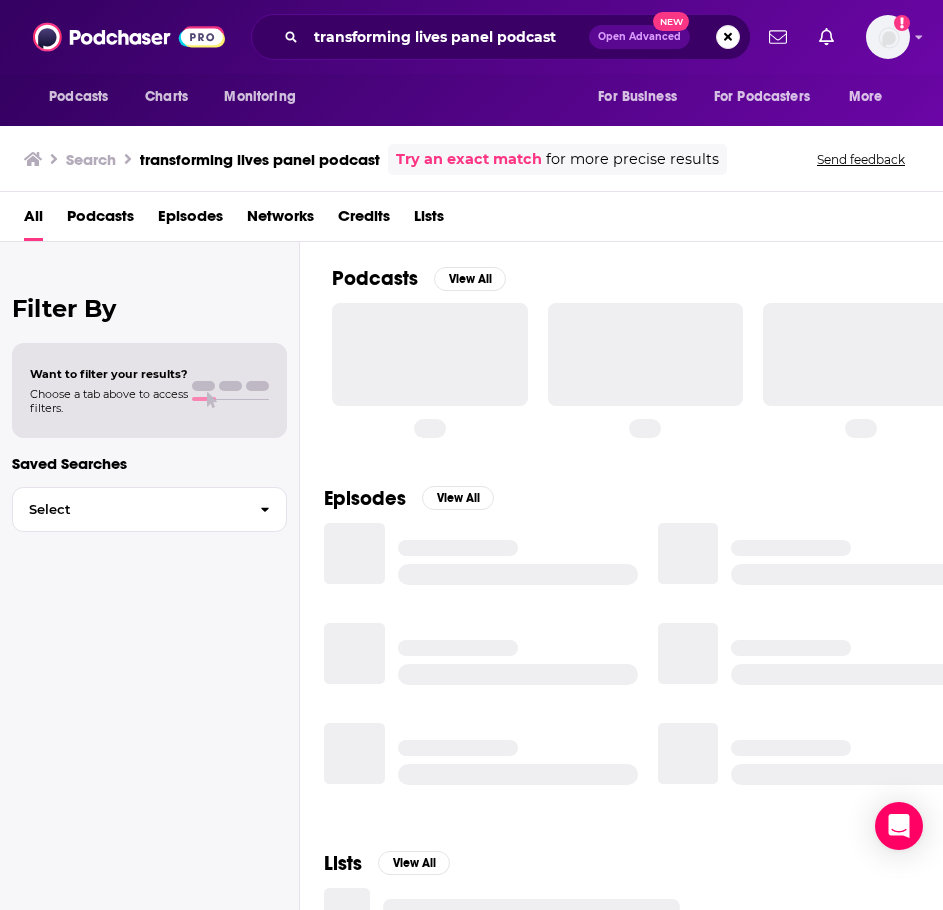 scroll, scrollTop: 0, scrollLeft: 0, axis: both 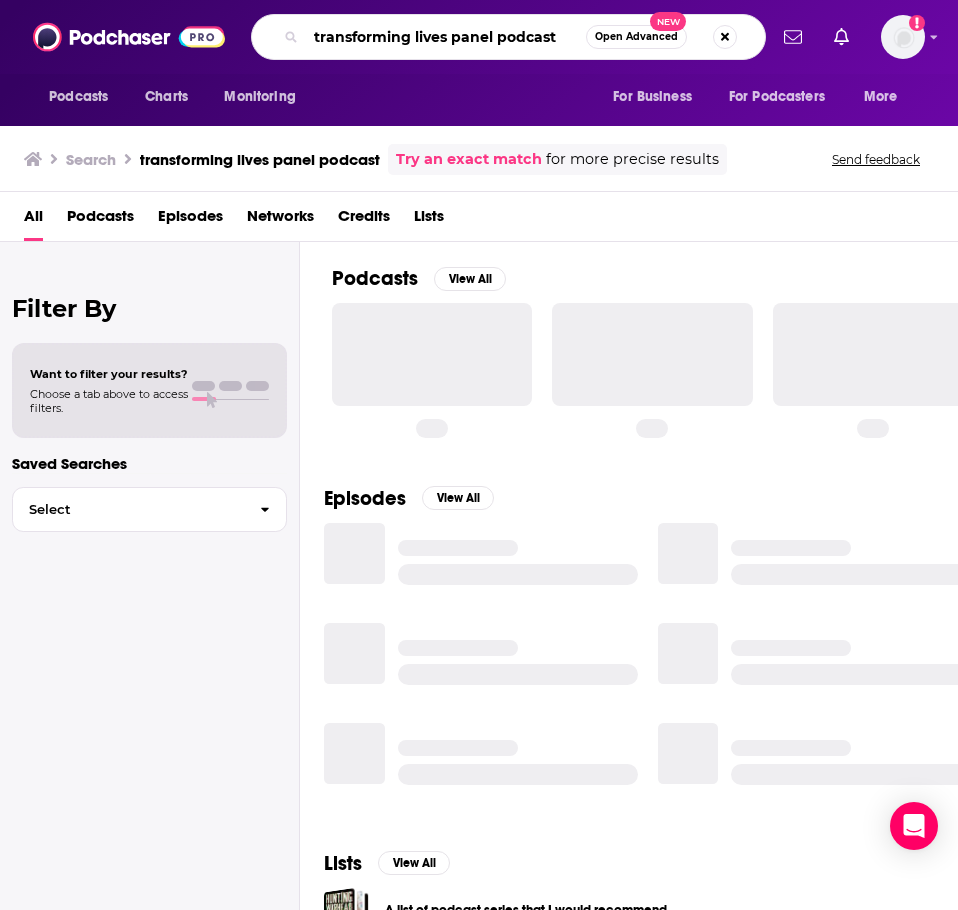 click on "transforming lives panel podcast" at bounding box center [446, 37] 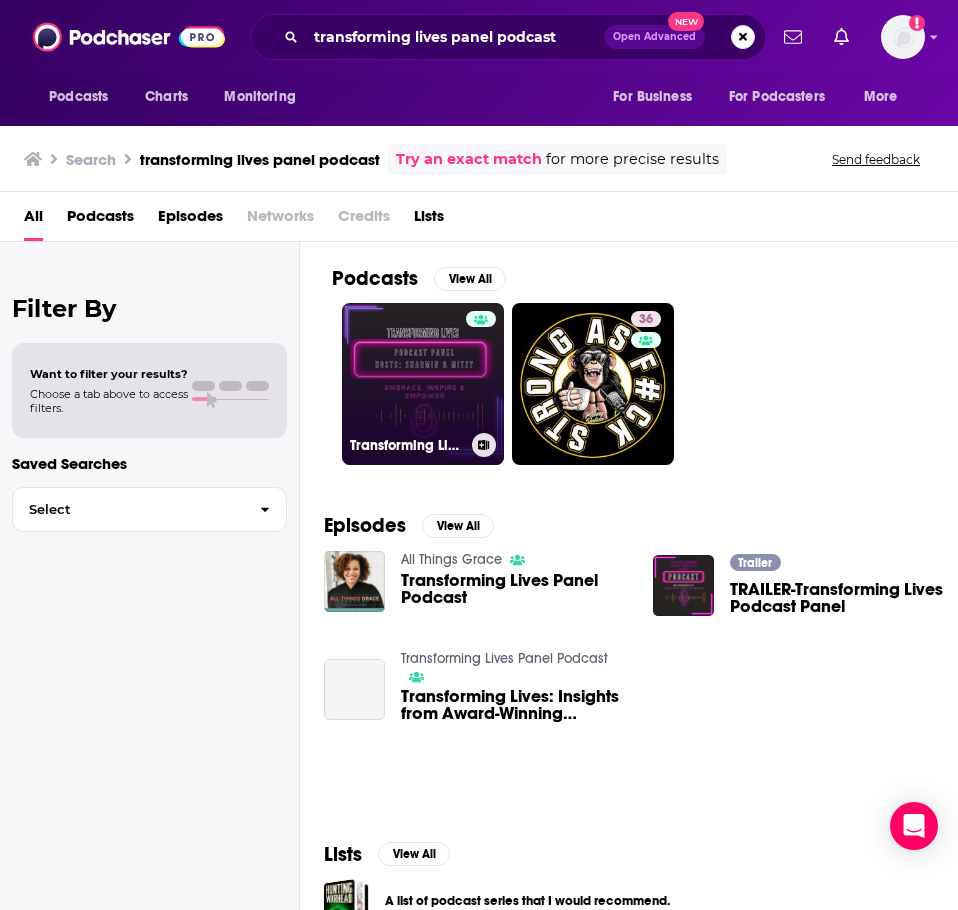click on "Transforming Lives Panel Podcast" at bounding box center (423, 384) 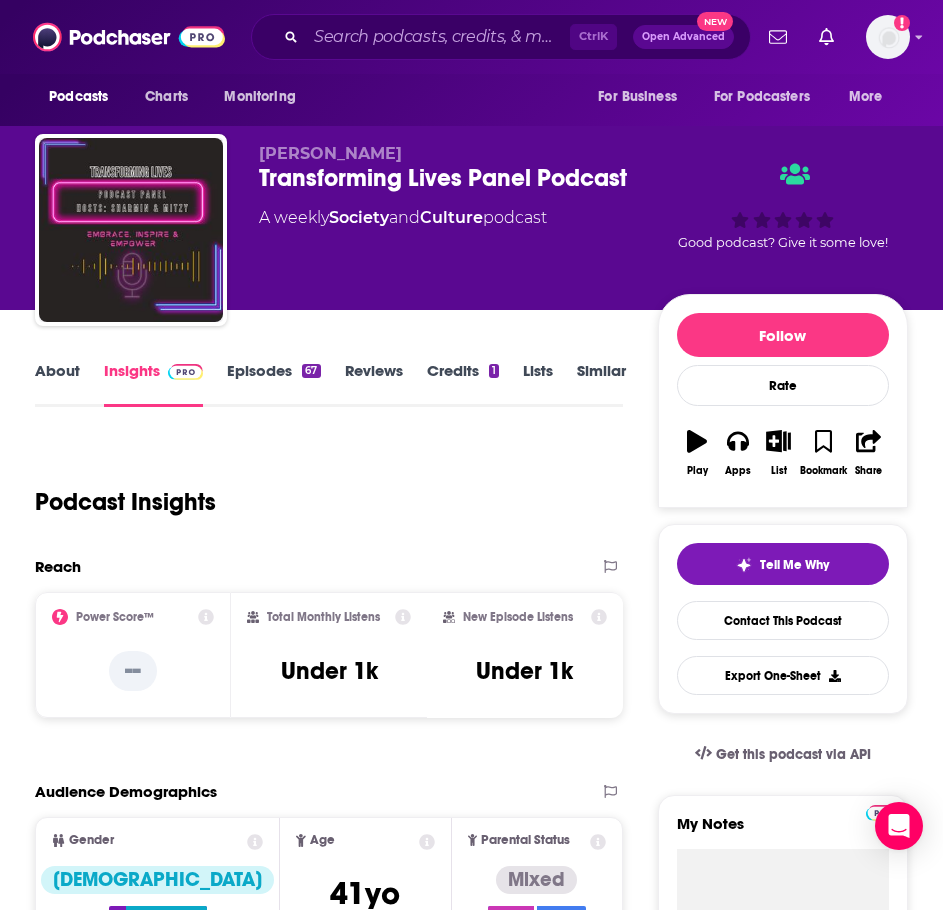 click on "About Insights Episodes 67 Reviews Credits 1 Lists Similar Podcast Insights Reach & Audience Content Social Contacts Charts Sponsors Details Similar Contact Podcast Open Website  Reach Power Score™ -- Total Monthly Listens Under 1k New Episode Listens Under 1k Export One-Sheet Audience Demographics Gender [DEMOGRAPHIC_DATA] Age [DEMOGRAPHIC_DATA] yo Parental Status Mixed Countries 1 [GEOGRAPHIC_DATA] 2 [GEOGRAPHIC_DATA] 3 [GEOGRAPHIC_DATA] 4 [GEOGRAPHIC_DATA] Education Level Mostly  Higher Education Content Political Skew Not Available Socials This podcast does not have social handles yet. Contacts   RSS   Podcast Email [PERSON_NAME] [EMAIL_ADDRESS][DOMAIN_NAME] [EMAIL_ADDRESS][DOMAIN_NAME] That's all there is! Charts All Charts All Categories All Countries This podcast isn't ranking on any Apple or Spotify charts [DATE]. Recent Sponsors of  Transforming Lives Panel Podcast Beta Add to We do not have sponsor history for this podcast yet or there are no sponsors. Podcast Details Podcast Status Active Release Period Weekly Explicit No First Episode [DATE] Latest Episode 39 minutes" at bounding box center (471, 2614) 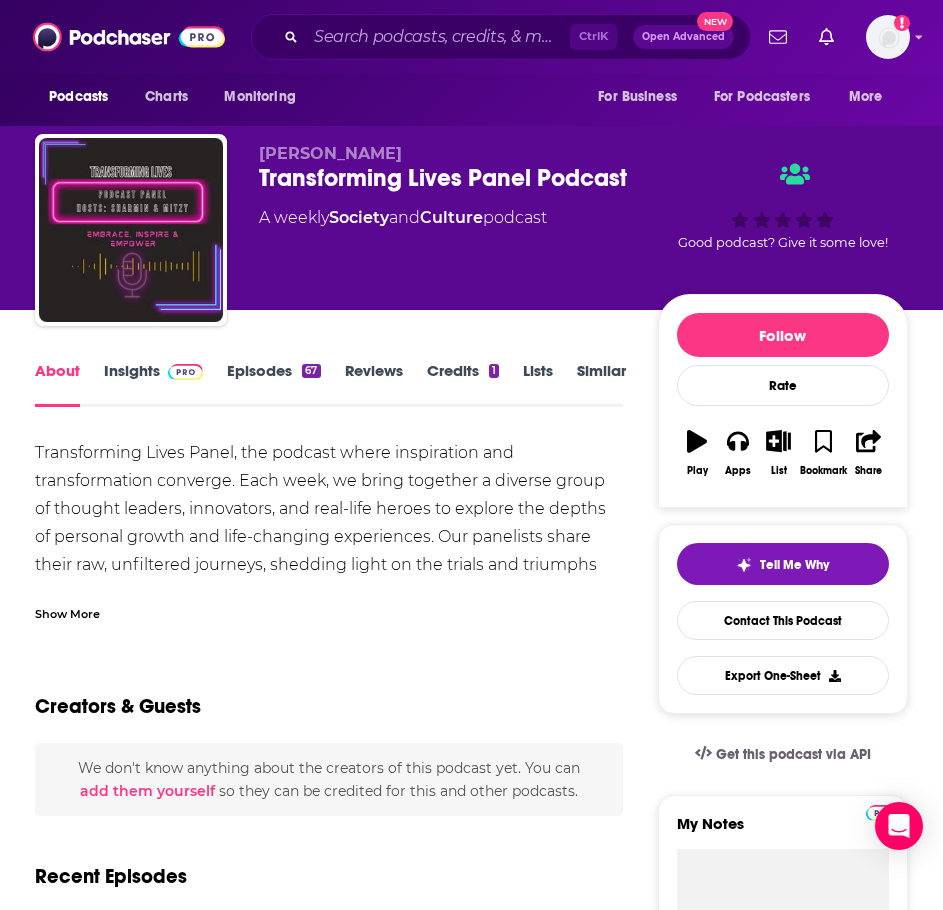 click on "Transforming Lives Panel, the podcast where inspiration and transformation converge. Each week, we bring together a diverse group of thought leaders, innovators, and real-life heroes to explore the depths of personal growth and life-changing experiences. Our panelists share their raw, unfiltered journeys, shedding light on the trials and triumphs that have led them to where they are [DATE].
What to Expect:
Deep Dives into Personal Stories: Through intimate conversations, our guests reveal the pivotal moments that have defined their paths and how they've emerged stronger.
Diverse Perspectives: Our panel includes voices from all walks of life, offering a rich tapestry of experiences that touch on various aspects of transformation.
Expert Guidance: Gain insights from psychologists, life coaches, and self-improvement gurus who offer practical advice for navigating life's ups and downs.
Who It's For: Show More Creators & Guests We don't know anything about the creators of this podcast yet . You can" at bounding box center [329, 1256] 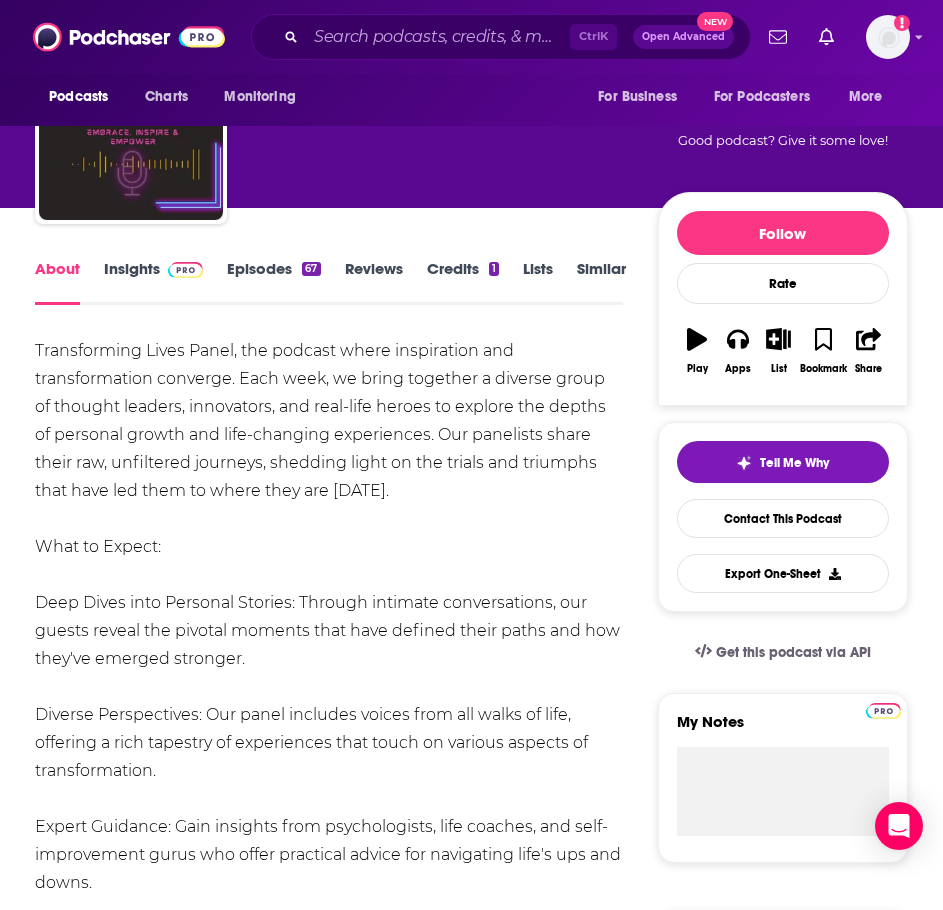 scroll, scrollTop: 100, scrollLeft: 0, axis: vertical 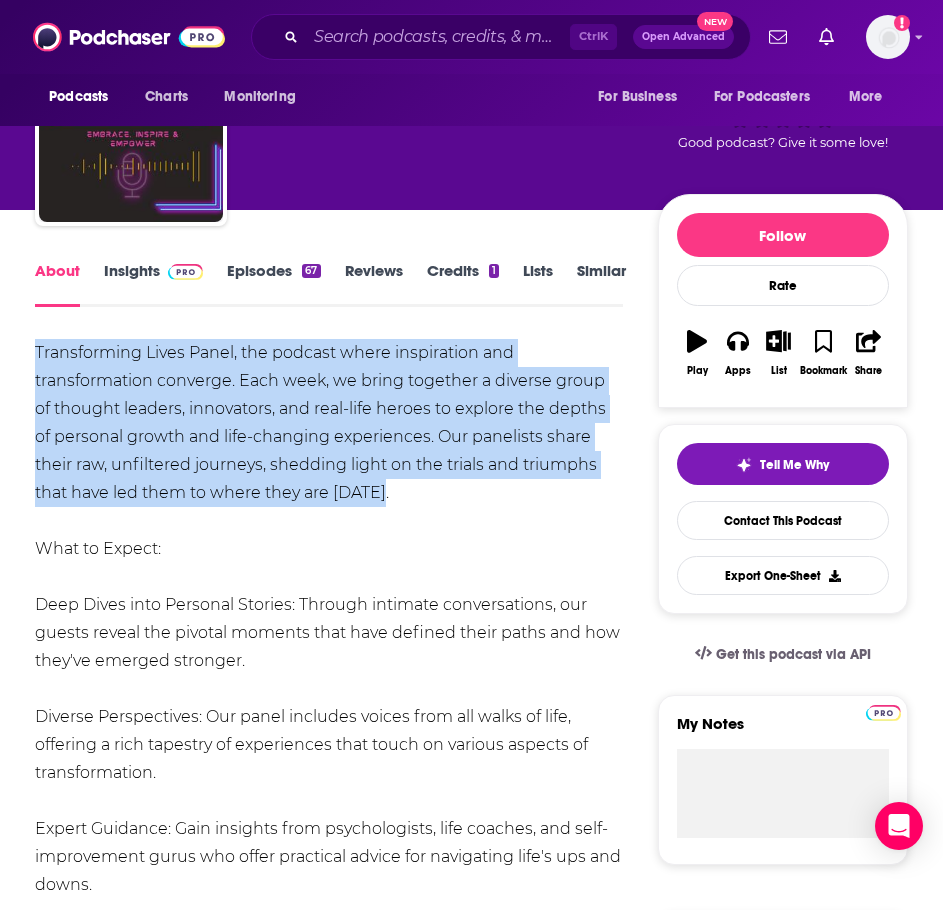 drag, startPoint x: 396, startPoint y: 499, endPoint x: 32, endPoint y: 353, distance: 392.18872 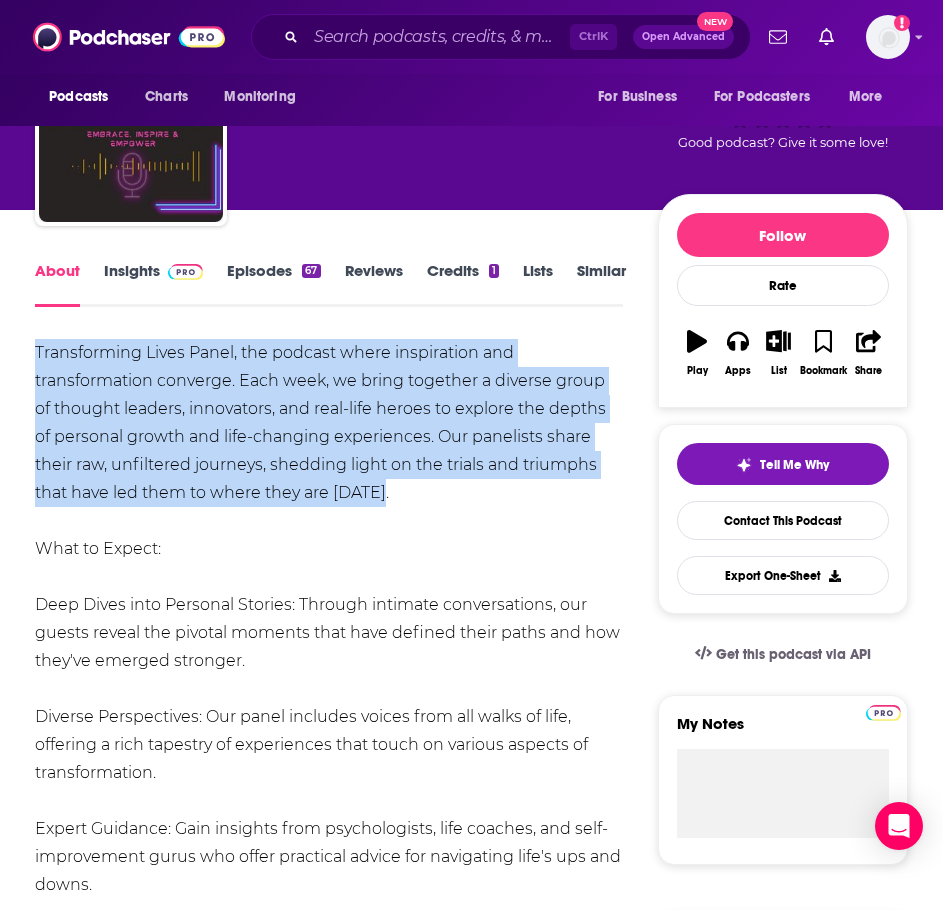 click at bounding box center [185, 272] 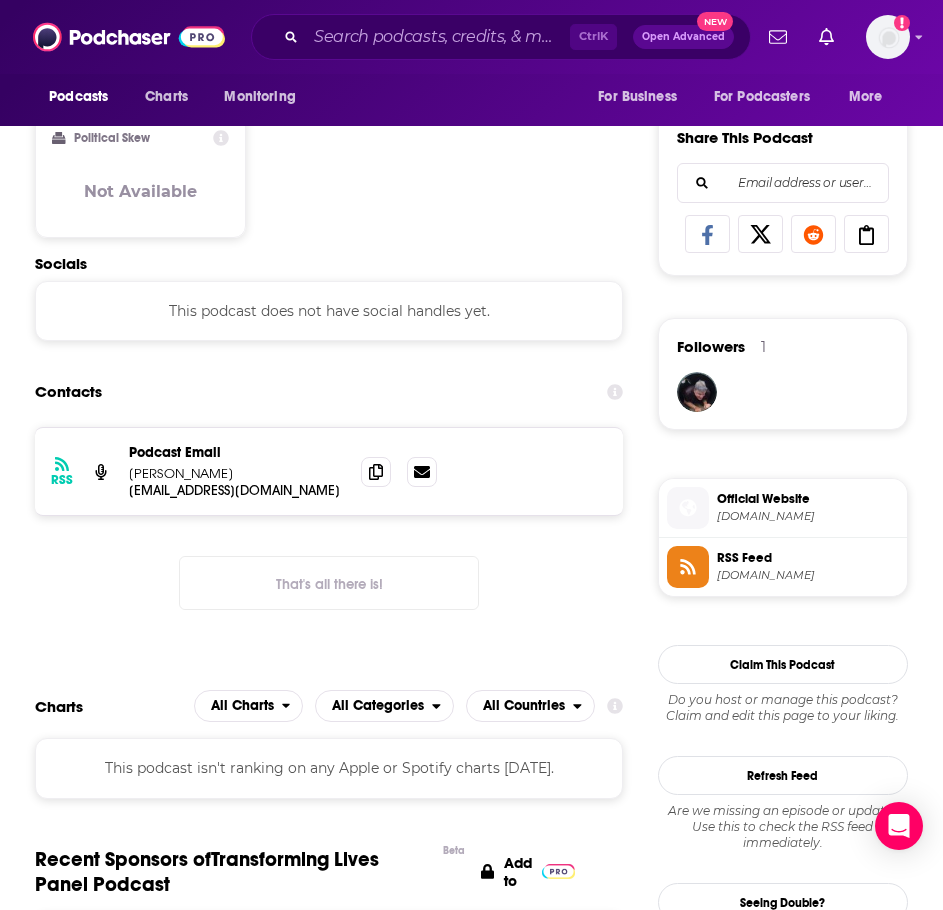 scroll, scrollTop: 1300, scrollLeft: 0, axis: vertical 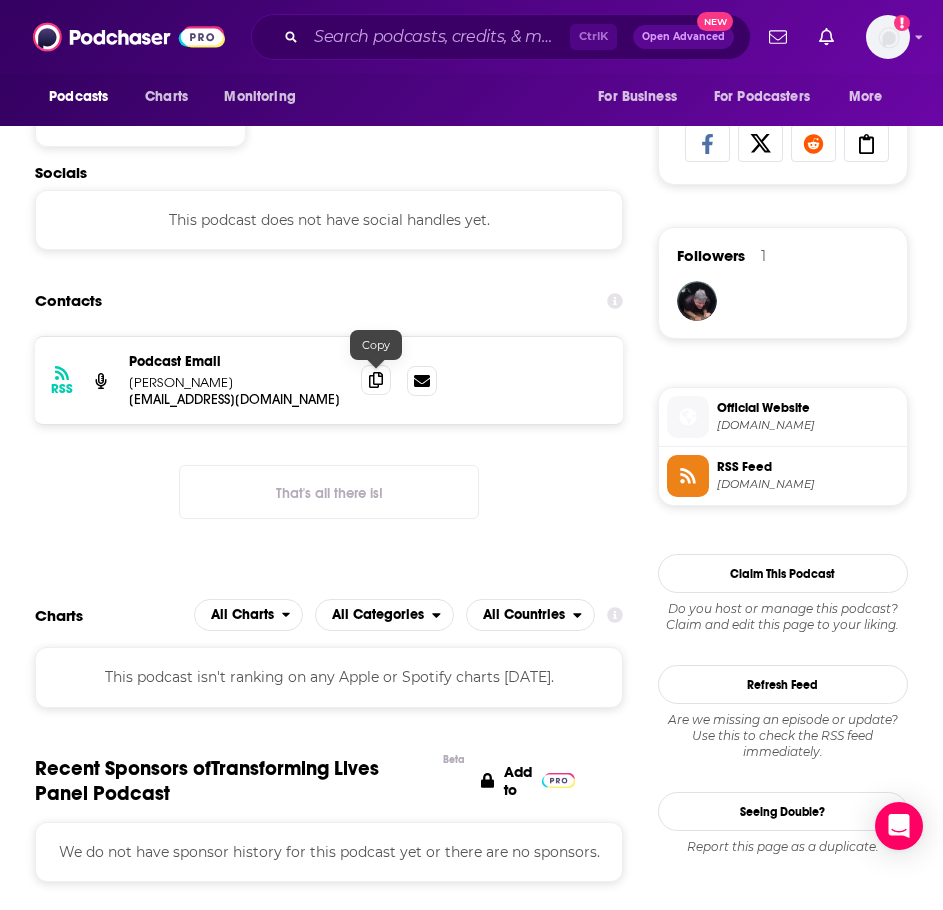 click at bounding box center (376, 380) 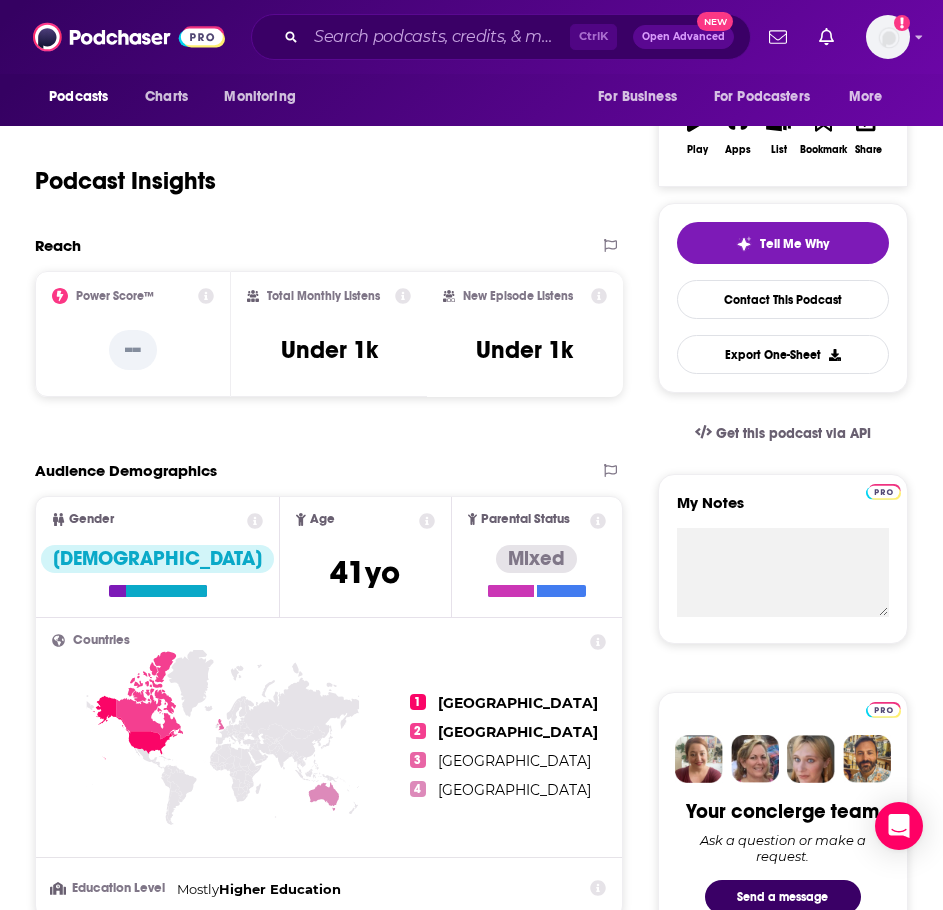 scroll, scrollTop: 0, scrollLeft: 0, axis: both 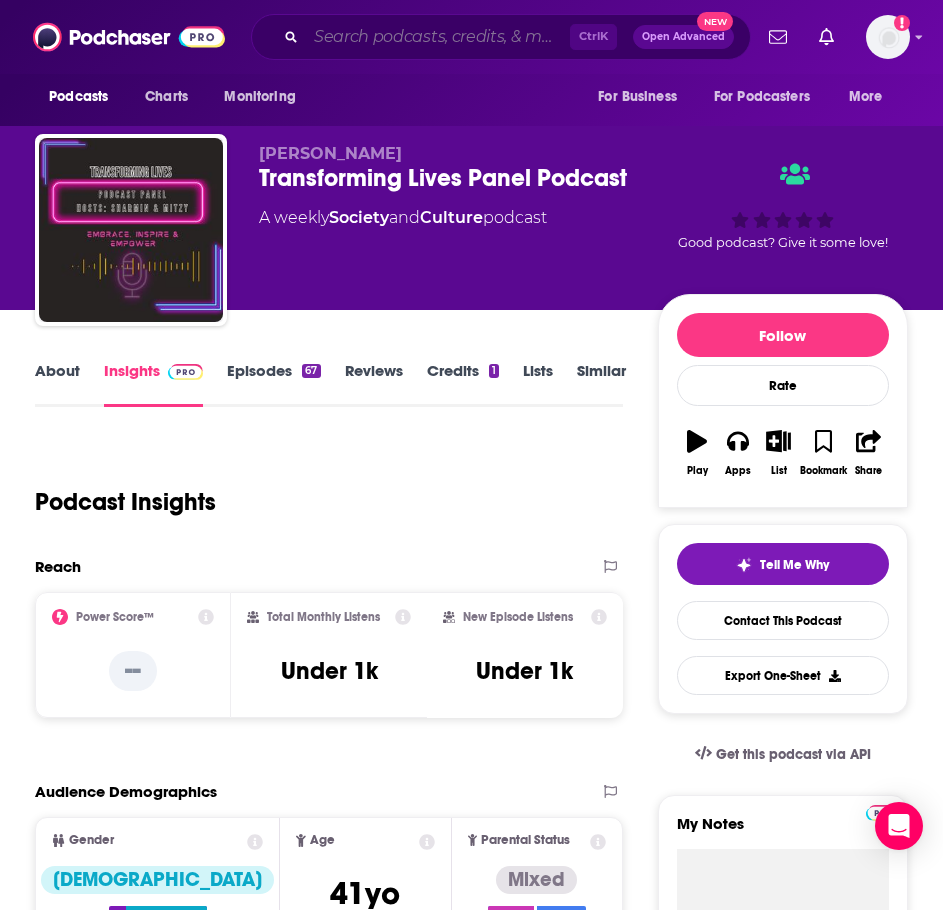 click at bounding box center (438, 37) 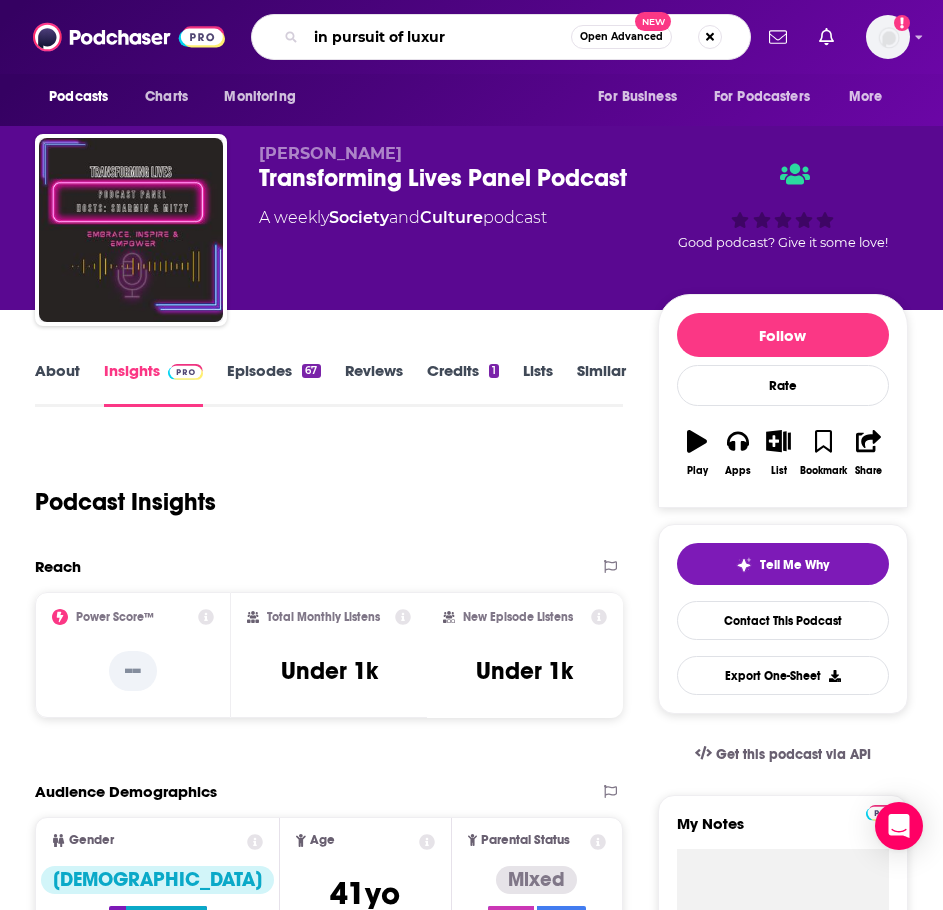 type on "in pursuit of luxury" 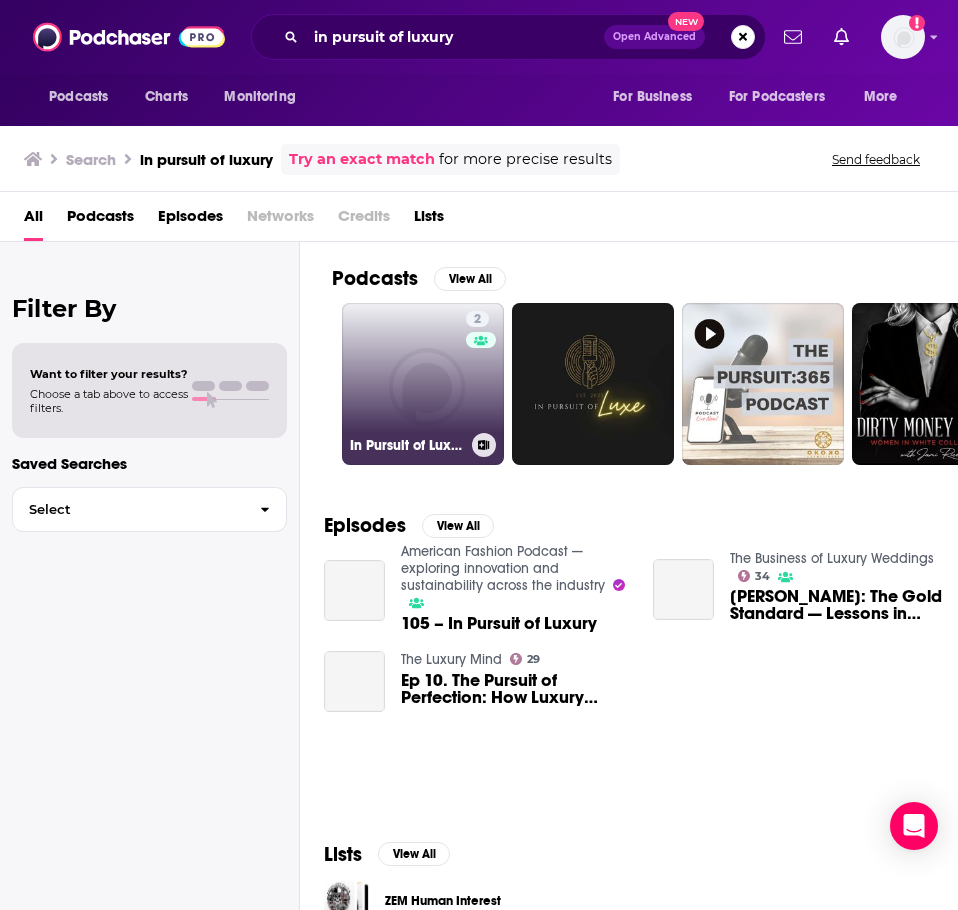 click on "2 In Pursuit of Luxury" at bounding box center [423, 384] 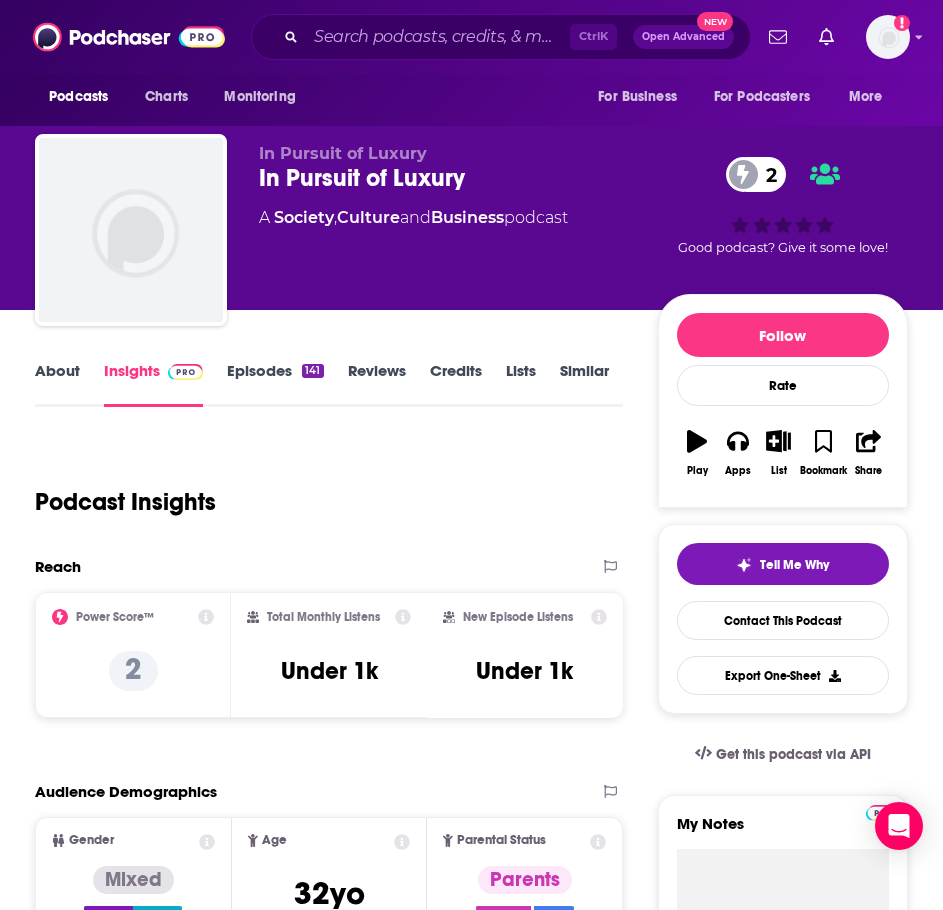 click on "About" at bounding box center (57, 384) 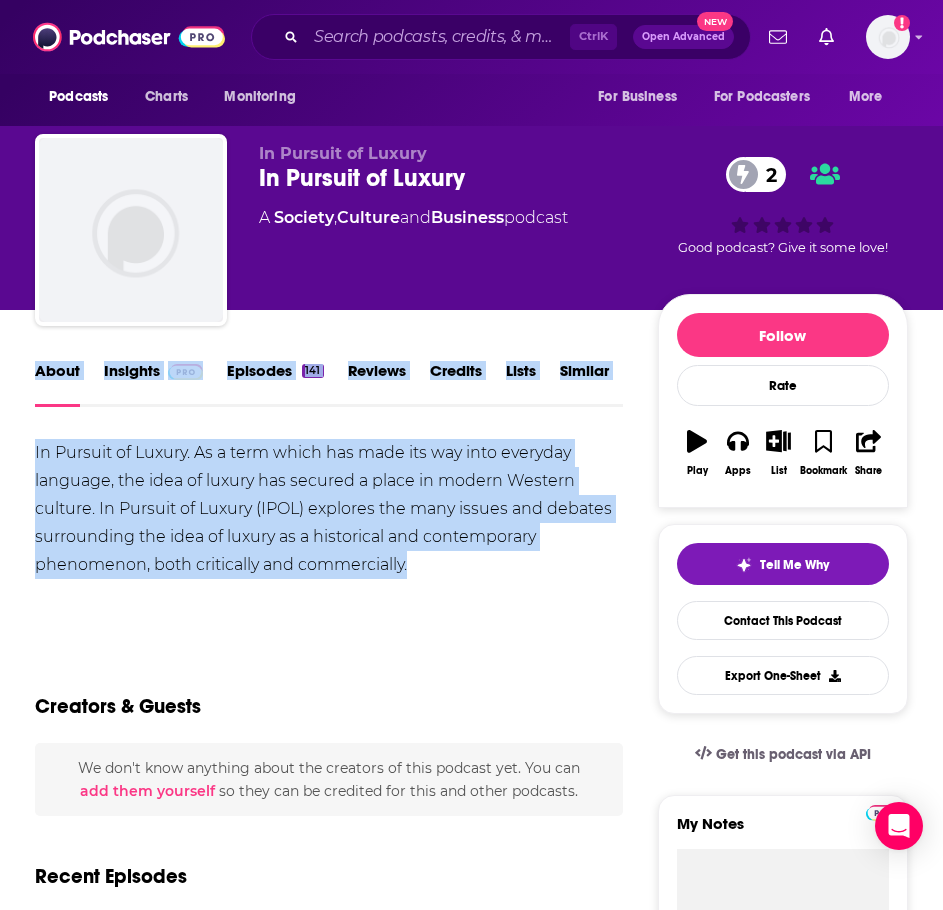 drag, startPoint x: 430, startPoint y: 563, endPoint x: 15, endPoint y: 420, distance: 438.94647 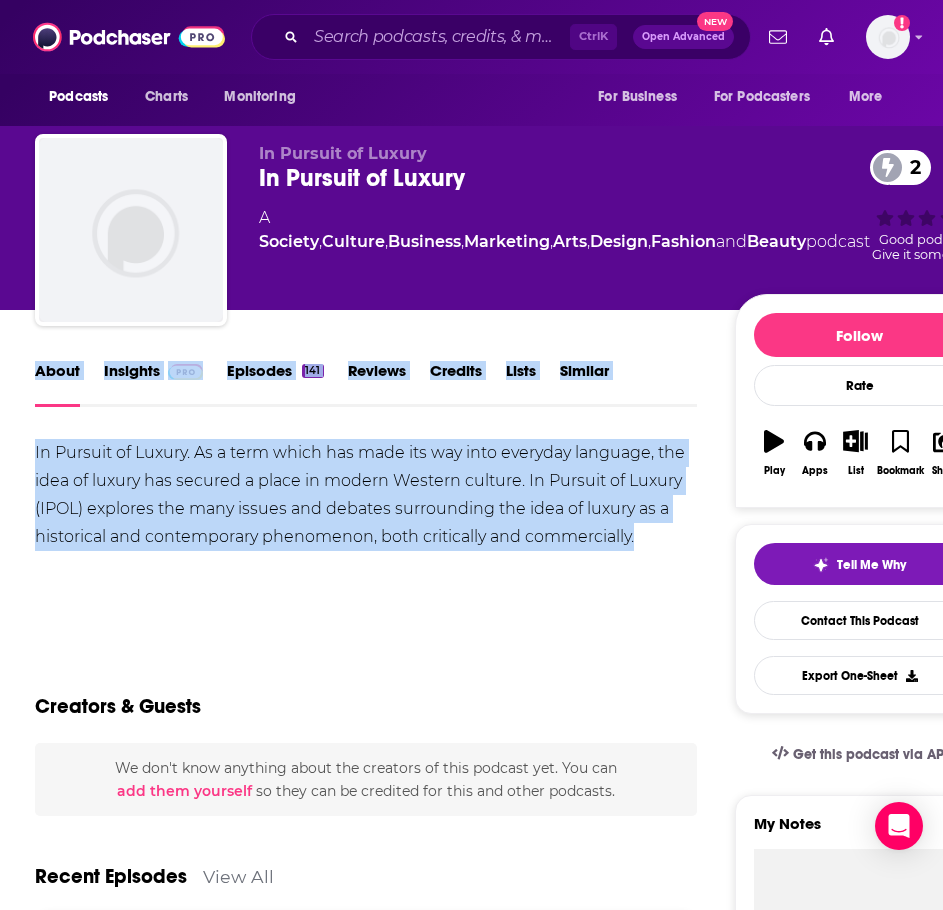 click on "In Pursuit of Luxury. As a term which has made its way into everyday language, the idea of luxury has secured a place in modern Western culture. In Pursuit of Luxury (IPOL) explores the many issues and debates surrounding the idea of luxury as a historical and contemporary phenomenon, both critically and commercially." at bounding box center (366, 495) 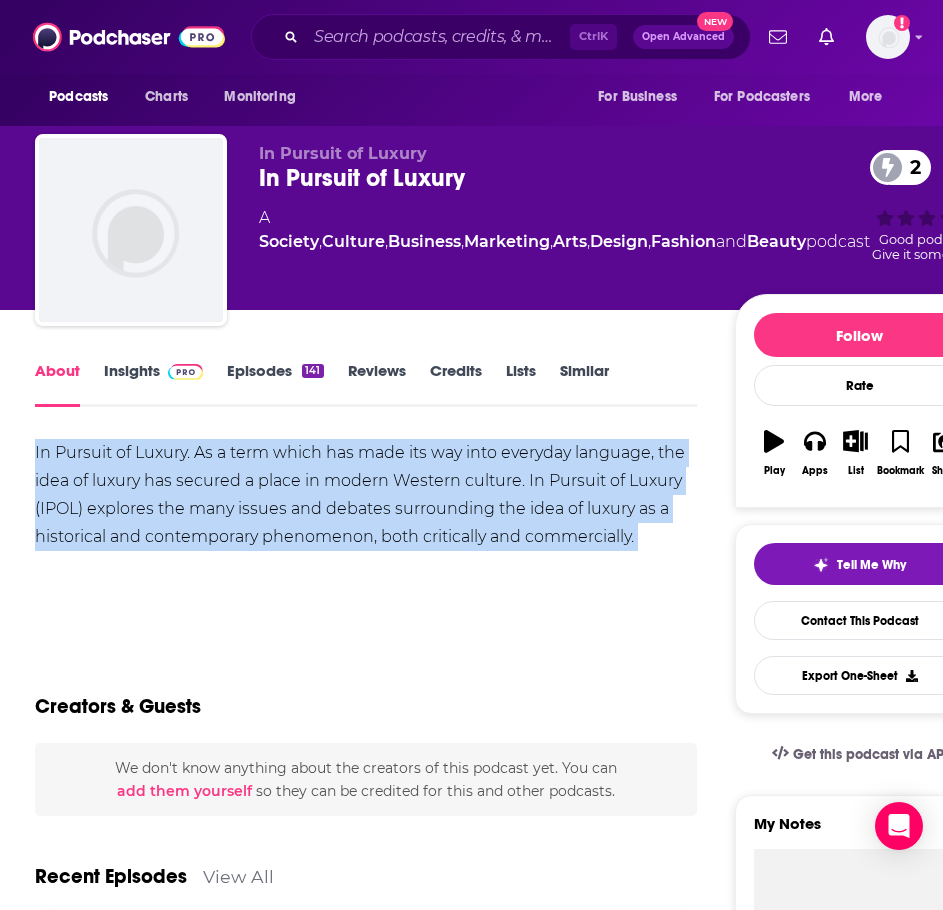 drag, startPoint x: 476, startPoint y: 583, endPoint x: 87, endPoint y: 465, distance: 406.5034 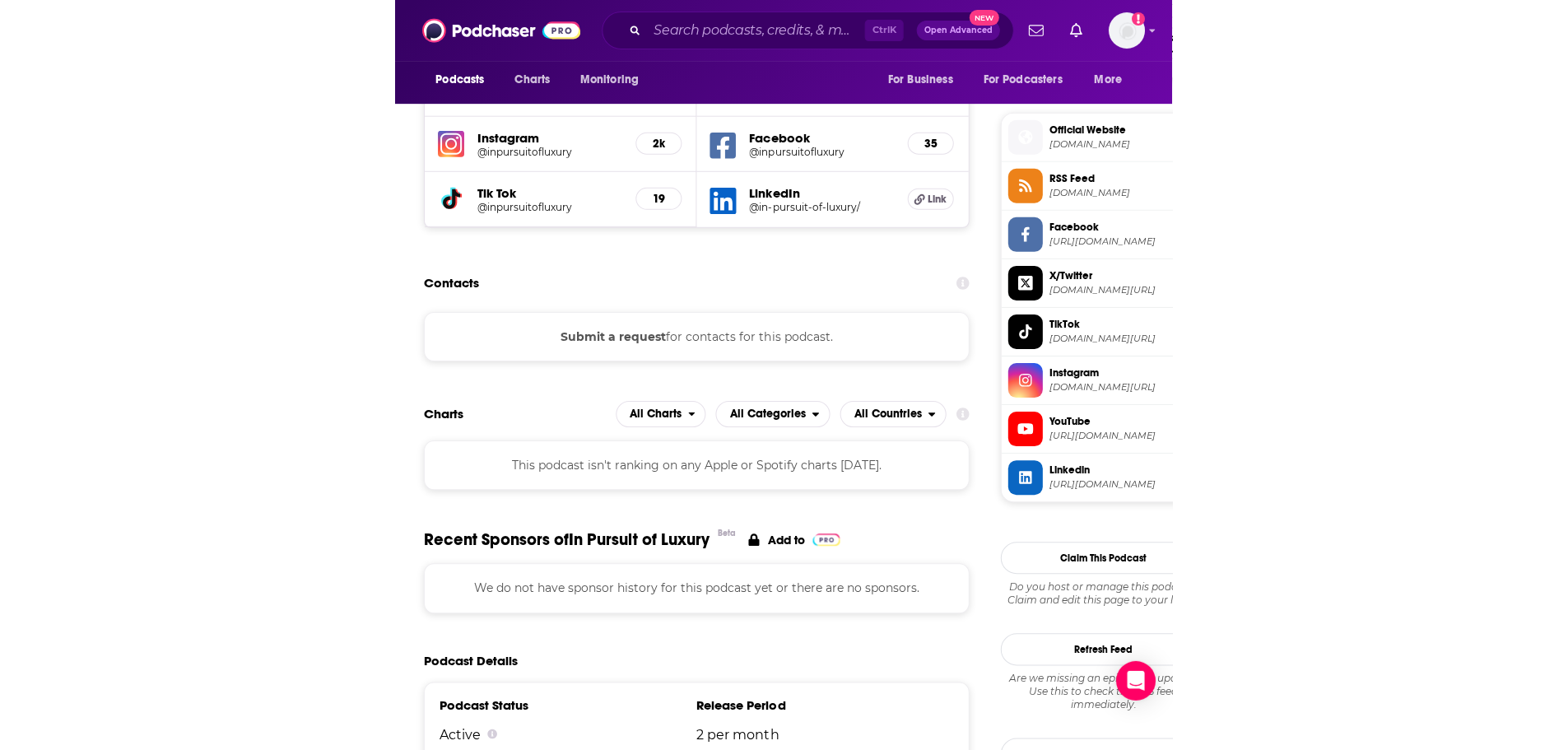 scroll, scrollTop: 988, scrollLeft: 0, axis: vertical 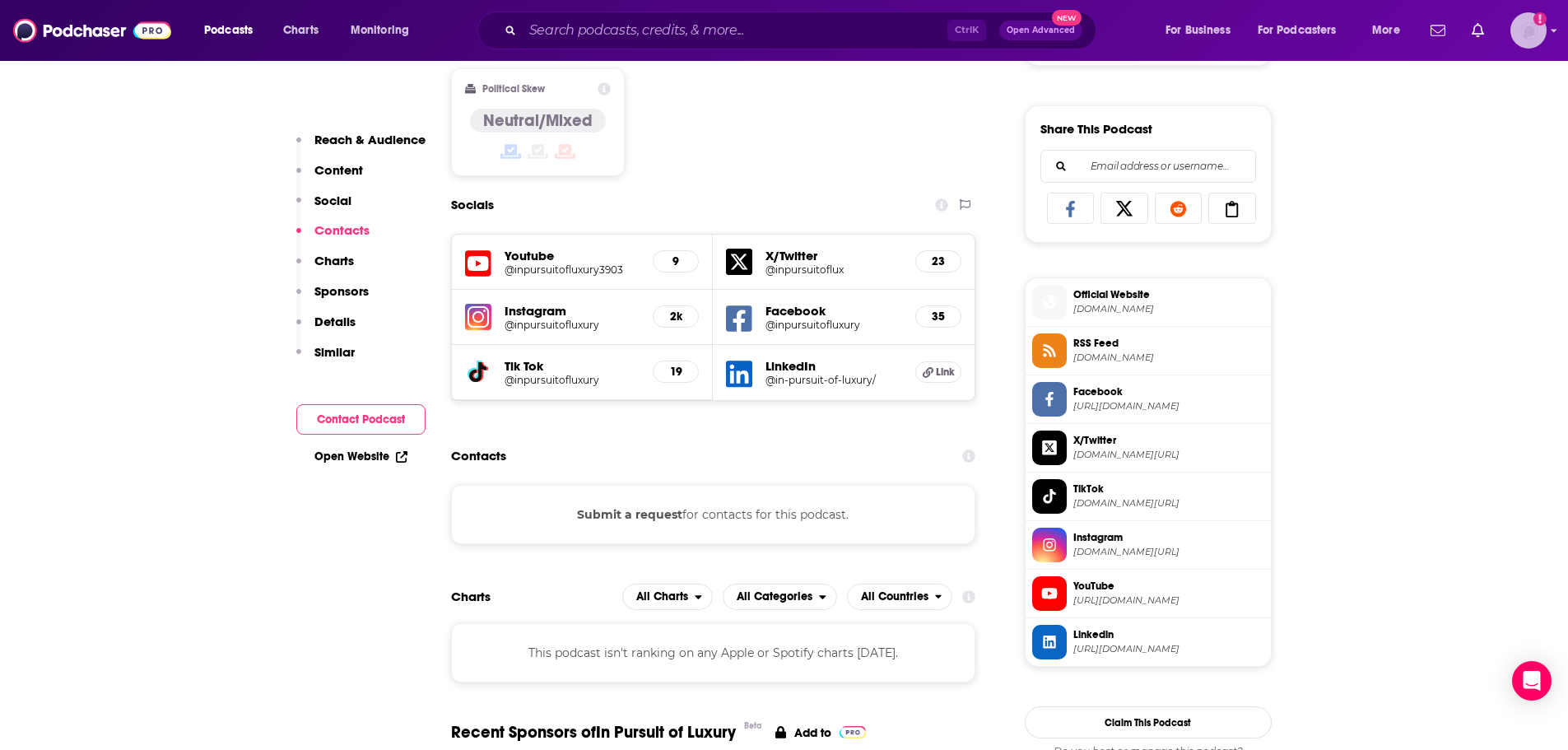 click at bounding box center [1528, 30] 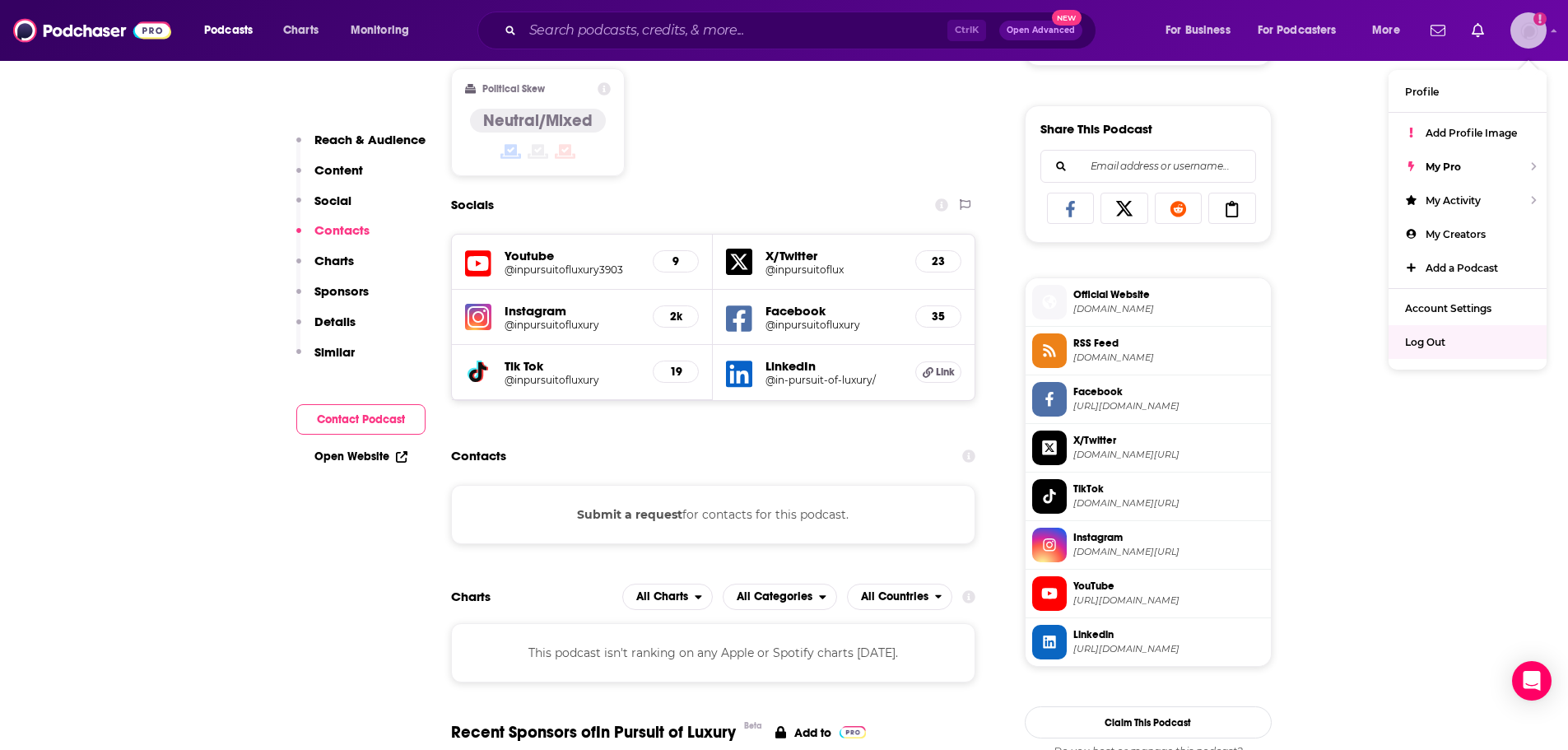 click on "Log Out" at bounding box center (1425, 342) 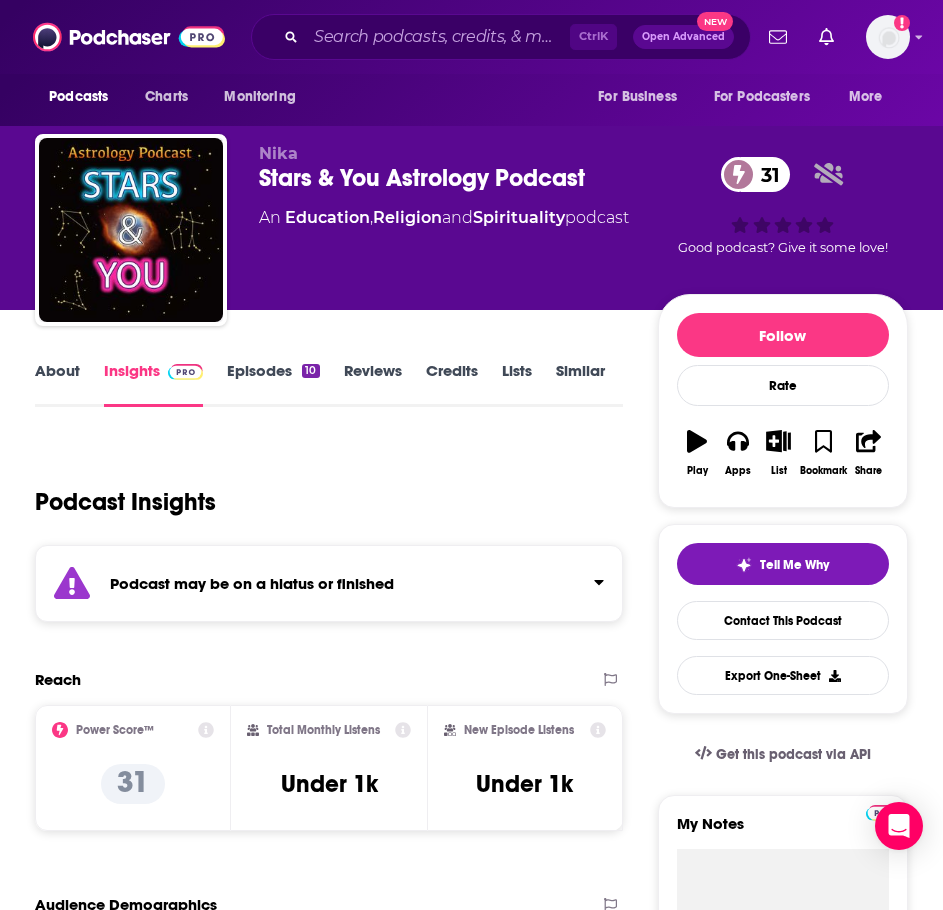 scroll, scrollTop: 0, scrollLeft: 0, axis: both 